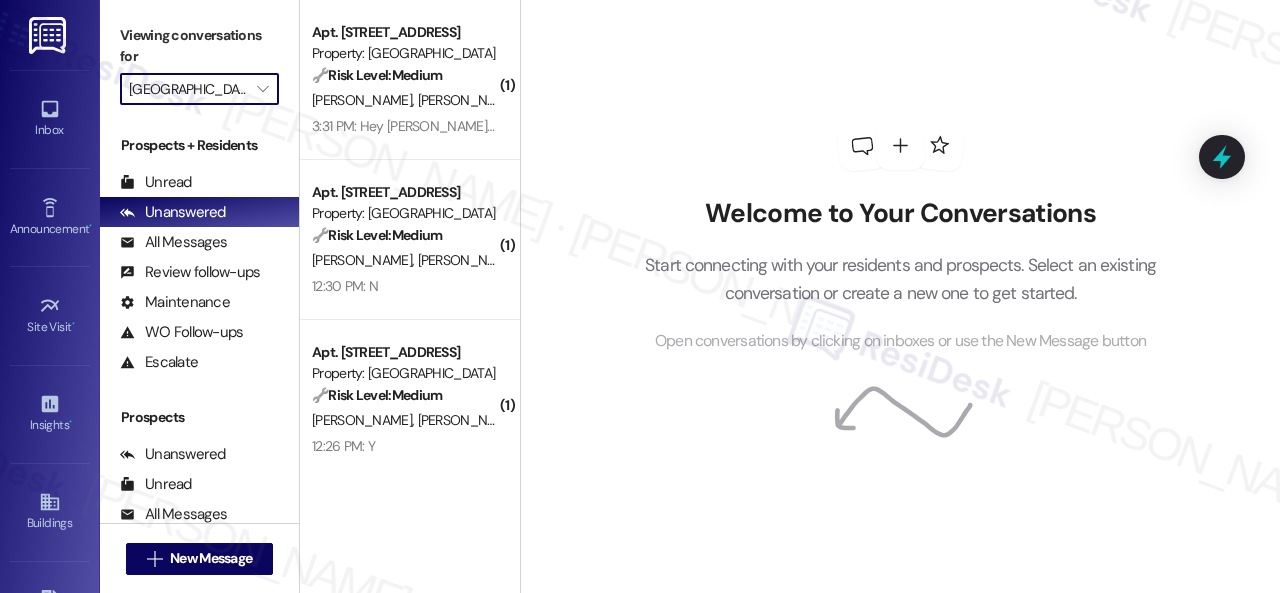 scroll, scrollTop: 0, scrollLeft: 0, axis: both 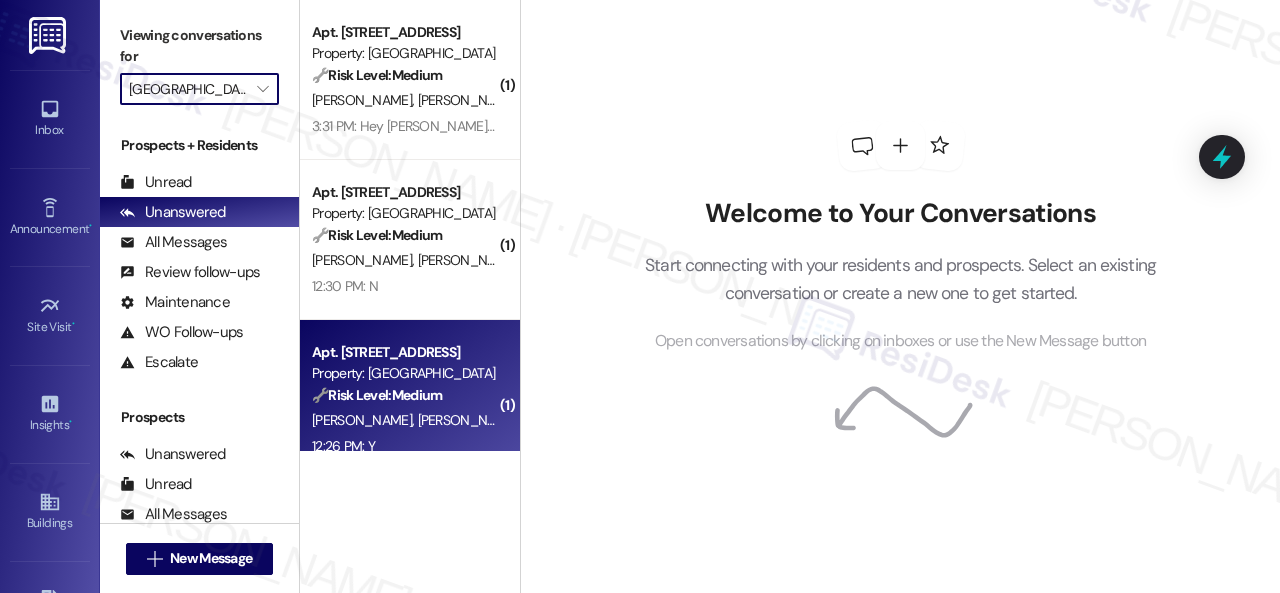 click on "[PERSON_NAME] [PERSON_NAME]" at bounding box center [404, 420] 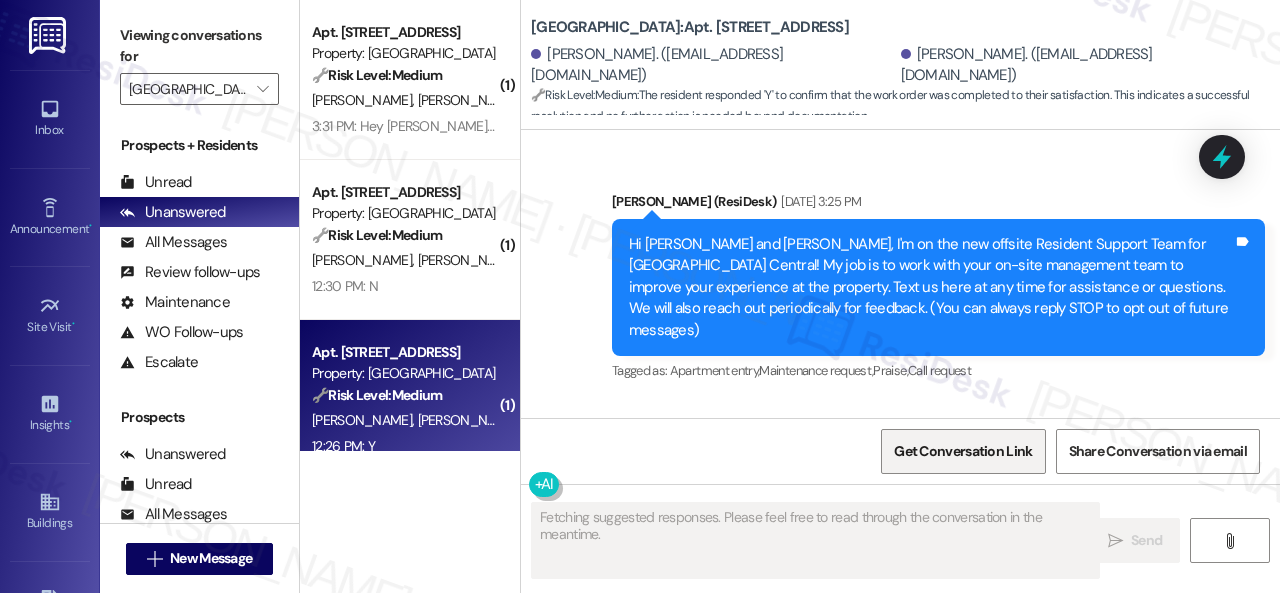 scroll, scrollTop: 16724, scrollLeft: 0, axis: vertical 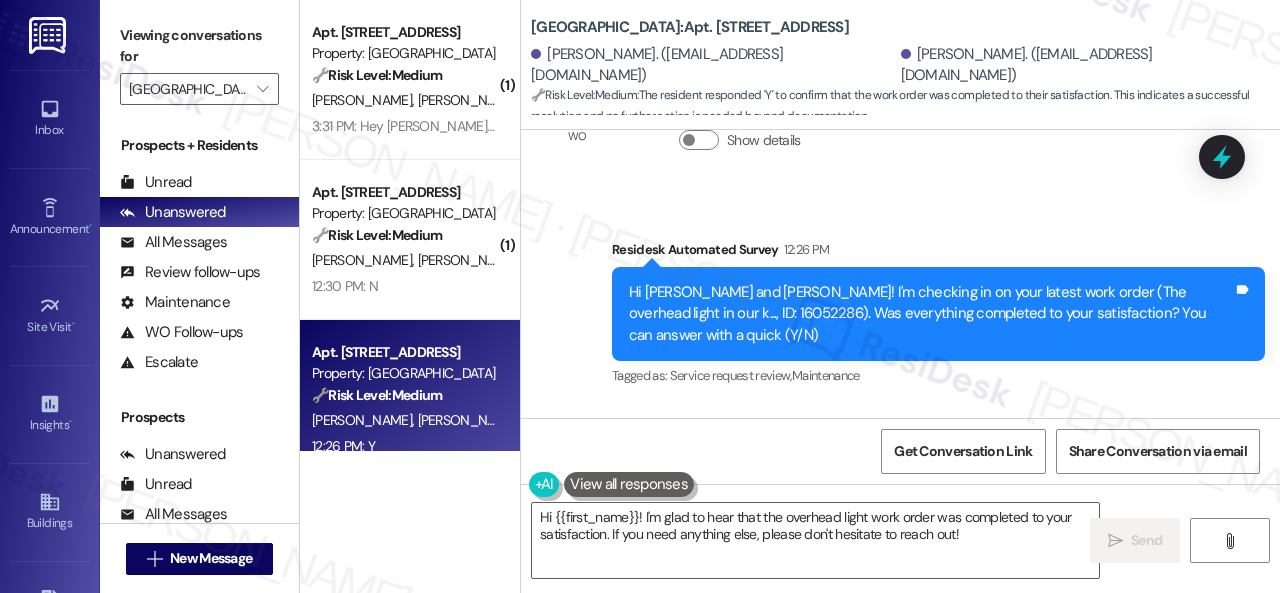 click on "Survey, sent via SMS Residesk Automated Survey 12:26 PM Hi [PERSON_NAME] and [PERSON_NAME]! I'm checking in on your latest work order (The overhead light in our k..., ID: 16052286). Was everything completed to your satisfaction? You can answer with a quick (Y/N) Tags and notes Tagged as:   Service request review ,  Click to highlight conversations about Service request review Maintenance Click to highlight conversations about Maintenance" at bounding box center (900, 300) 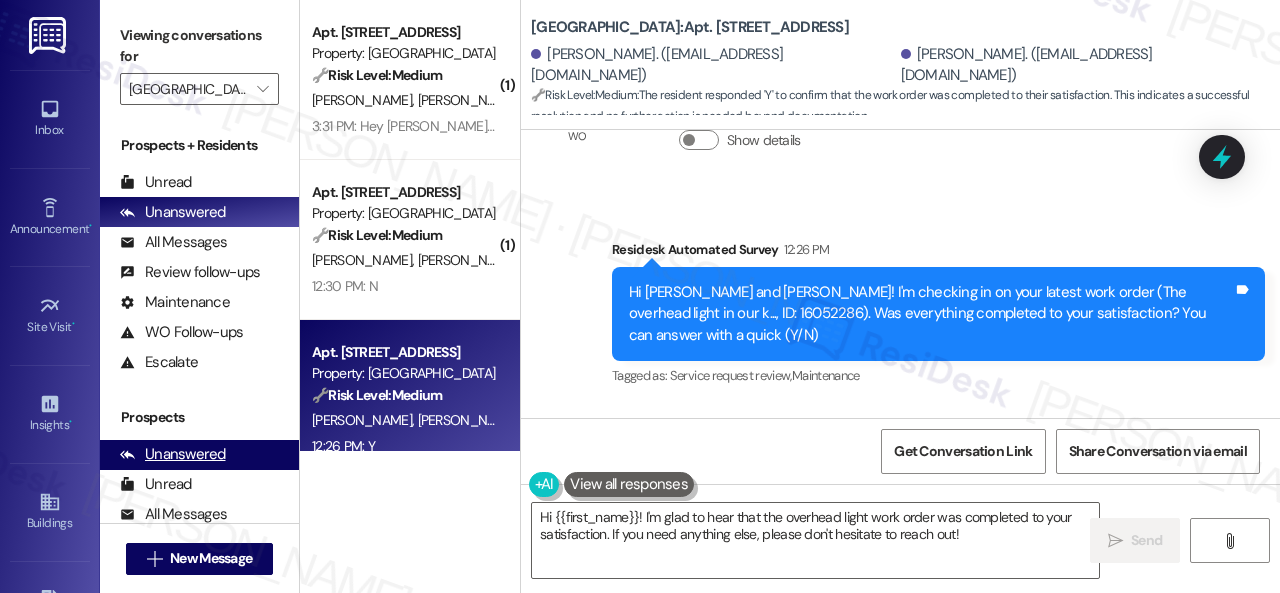 drag, startPoint x: 976, startPoint y: 538, endPoint x: 287, endPoint y: 452, distance: 694.34644 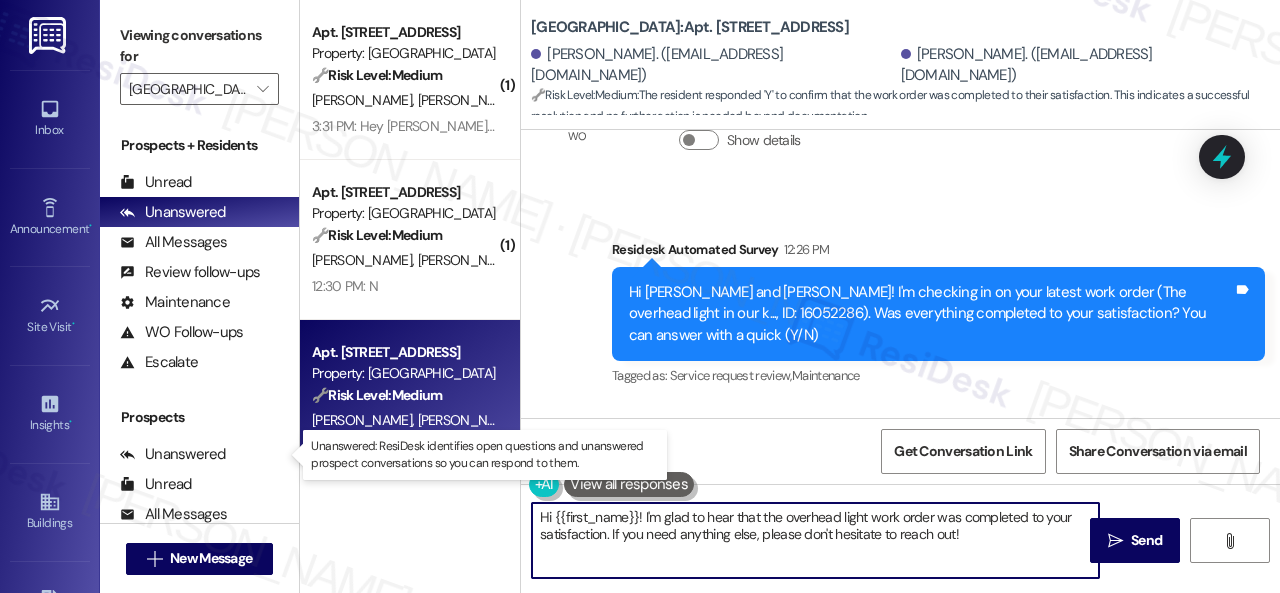 paste on "Awesome — glad everything’s sorted! If {{property}} was up to your expectations, just reply “Yes.” If not, no worries — feel free to share your thoughts. We’re always looking to get better" 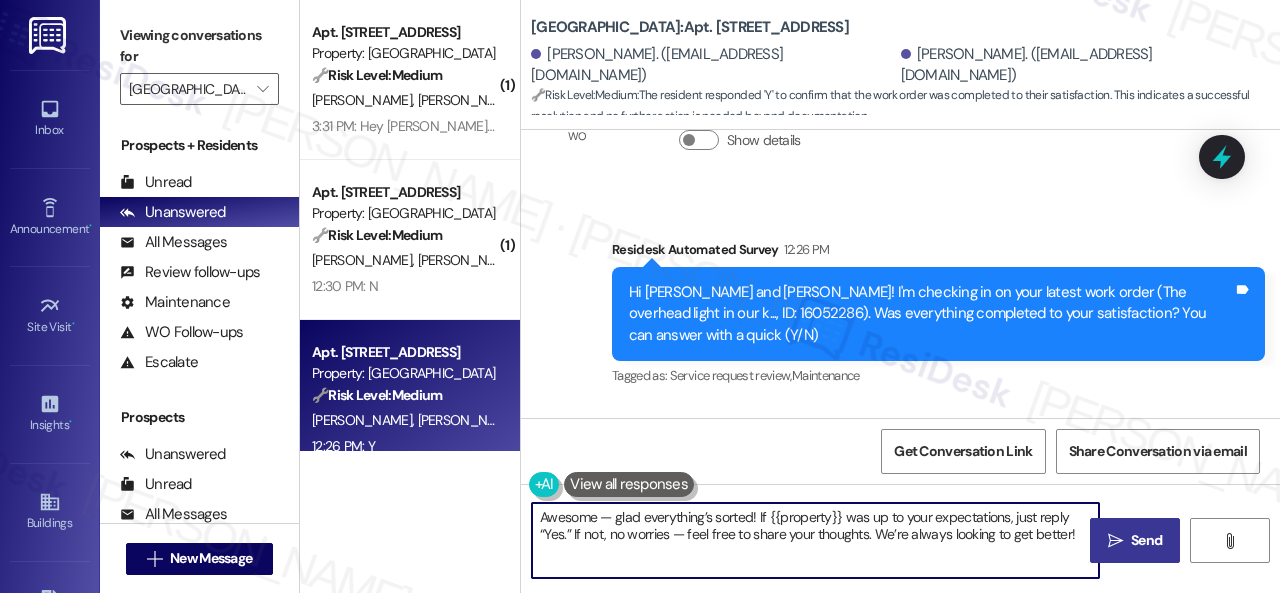 type on "Awesome — glad everything’s sorted! If {{property}} was up to your expectations, just reply “Yes.” If not, no worries — feel free to share your thoughts. We’re always looking to get better!" 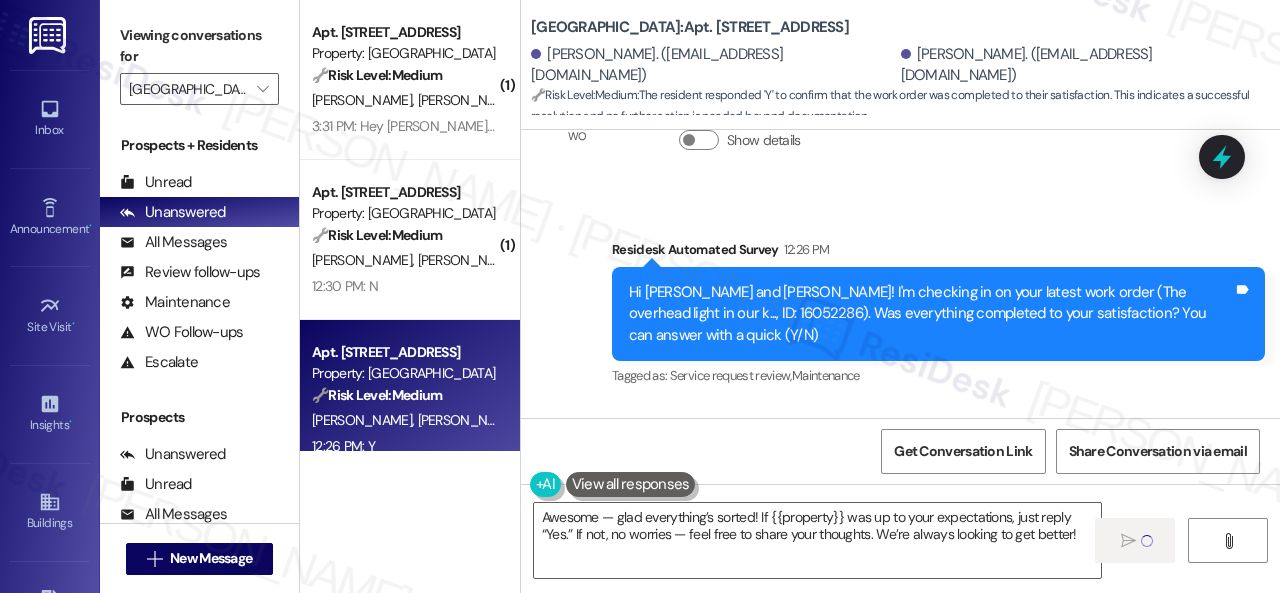 type 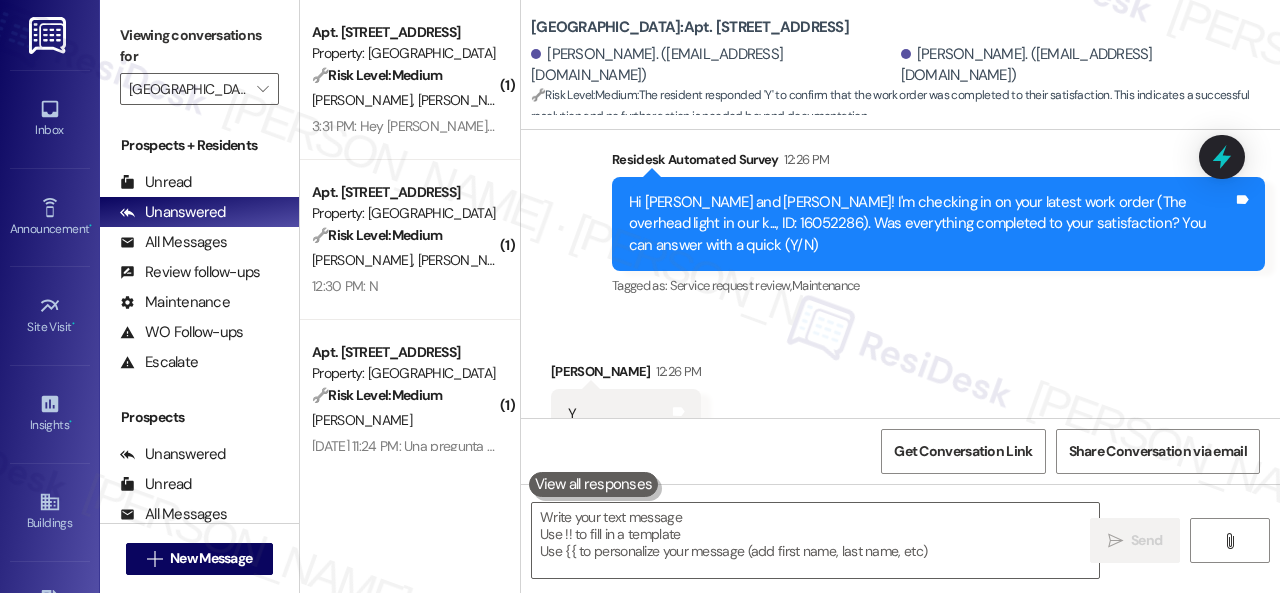 scroll, scrollTop: 16906, scrollLeft: 0, axis: vertical 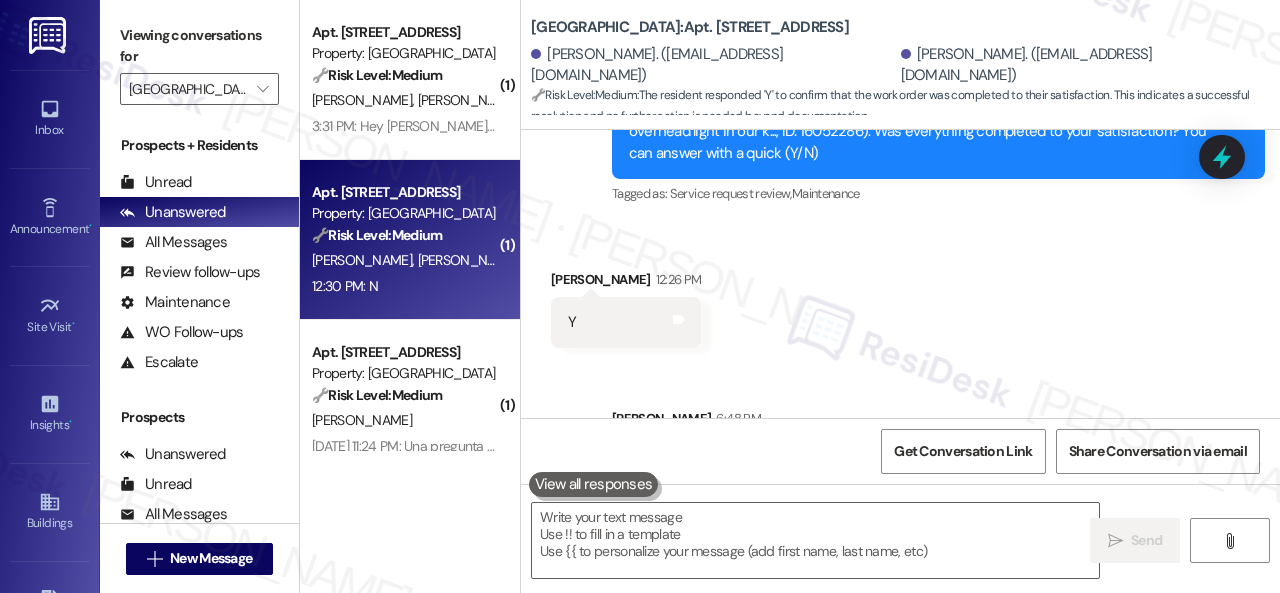 click on "12:30 PM: N 12:30 PM: N" at bounding box center (404, 286) 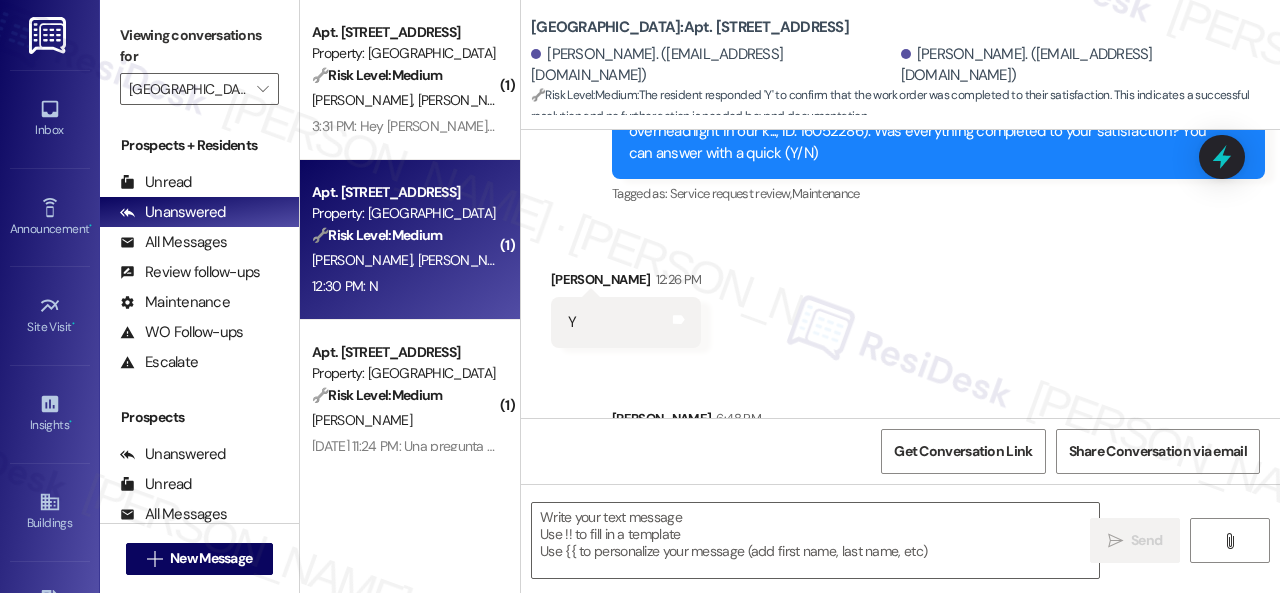 type on "Fetching suggested responses. Please feel free to read through the conversation in the meantime." 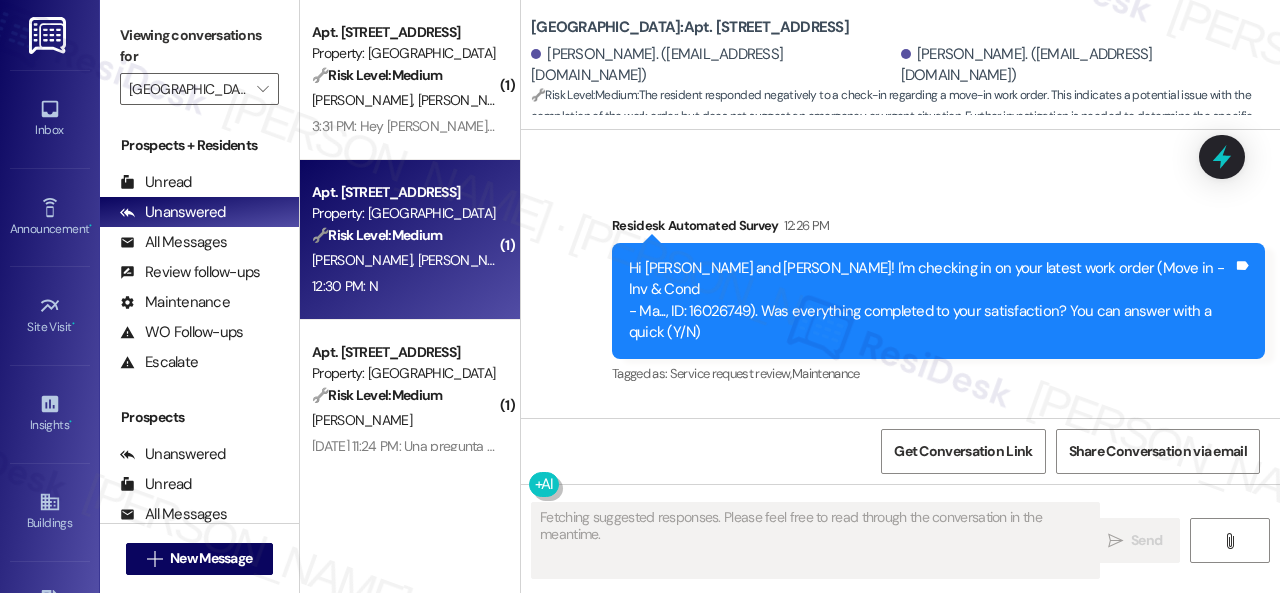 scroll, scrollTop: 1478, scrollLeft: 0, axis: vertical 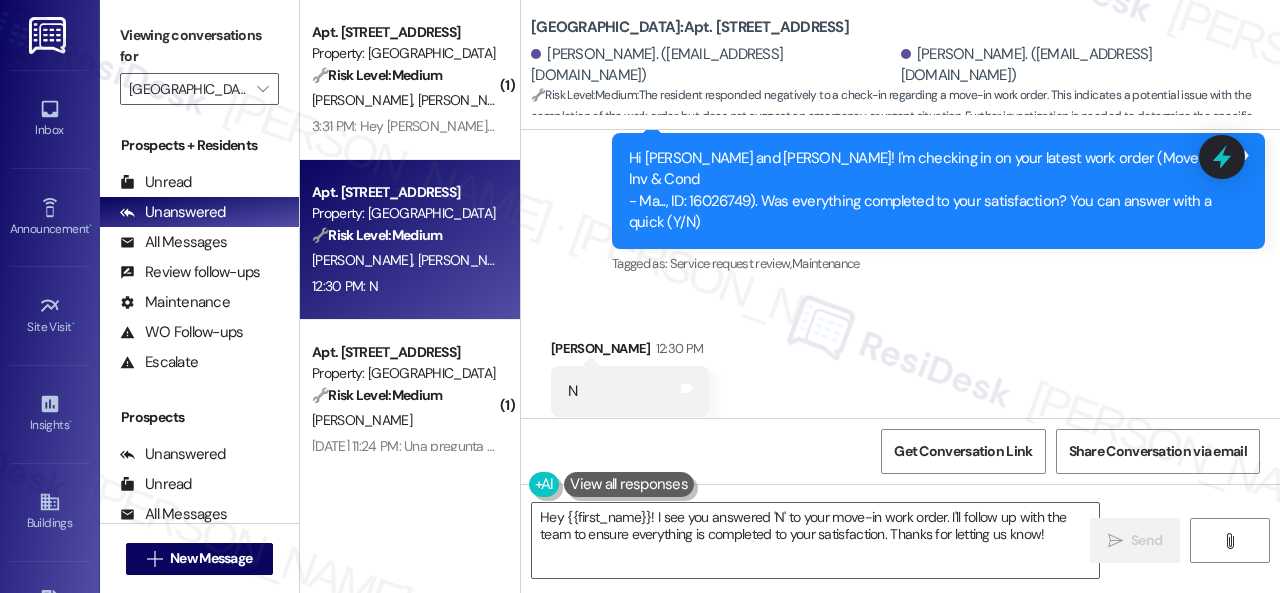 click on "Received via SMS [PERSON_NAME] 12:30 PM N Tags and notes Tagged as:   Negative response Click to highlight conversations about Negative response" at bounding box center [630, 392] 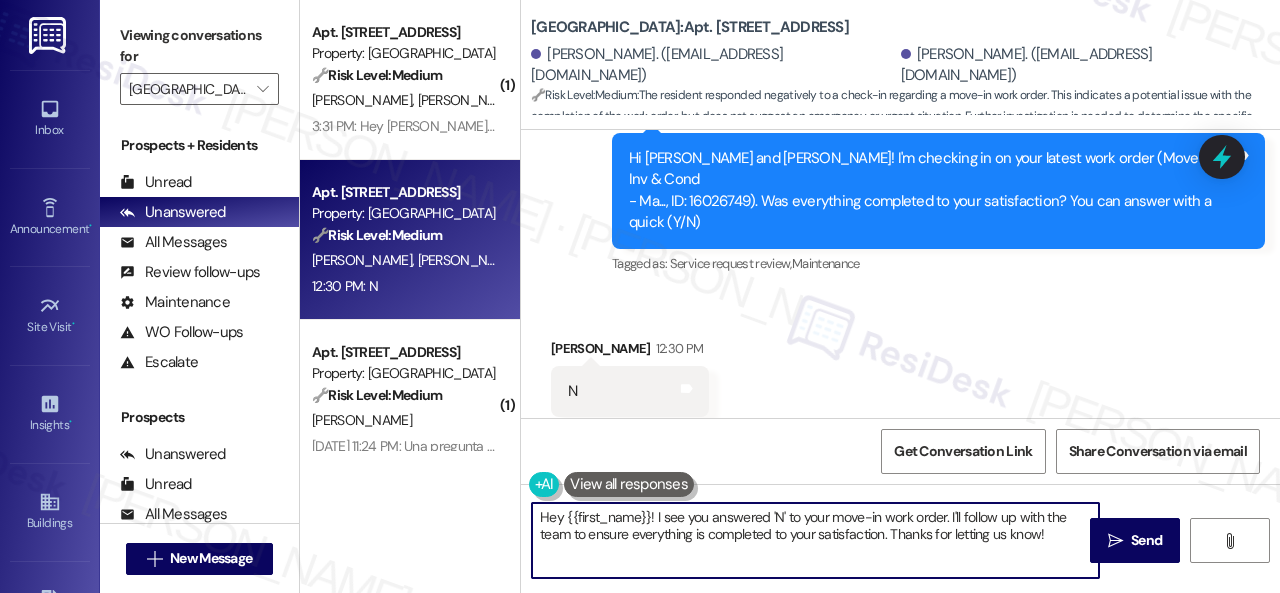drag, startPoint x: 1053, startPoint y: 538, endPoint x: 385, endPoint y: 515, distance: 668.3958 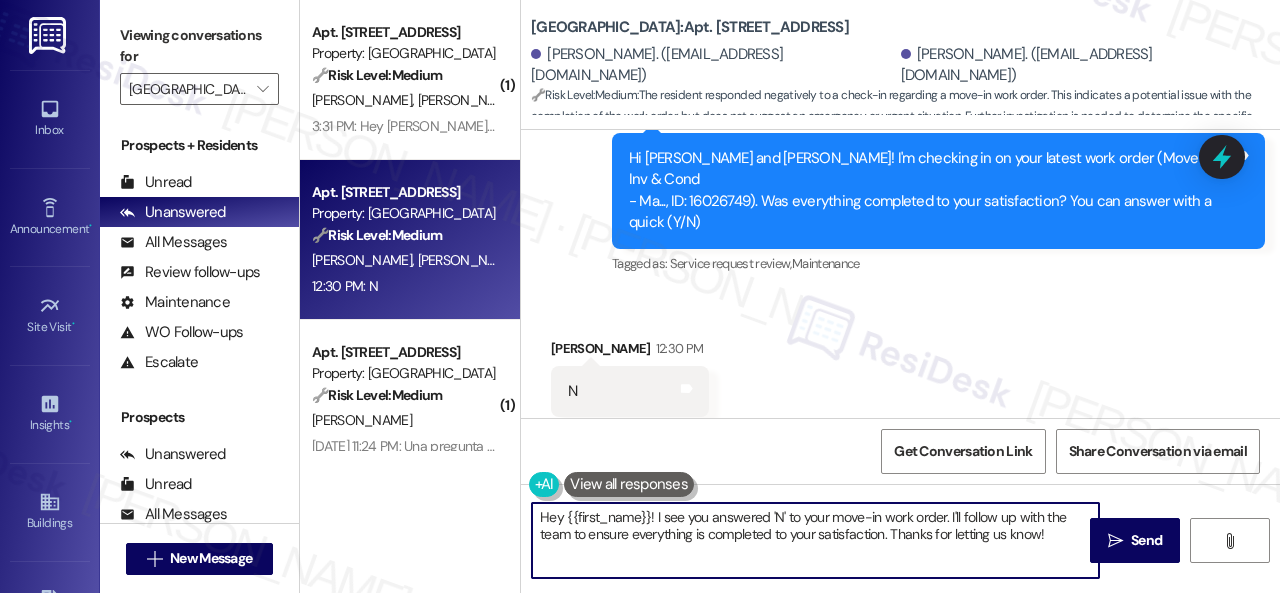 paste on "I'm sorry that the work order wasn't completed to your satisfaction. Can you please provide more details about what went wrong or what needs to be addressed?" 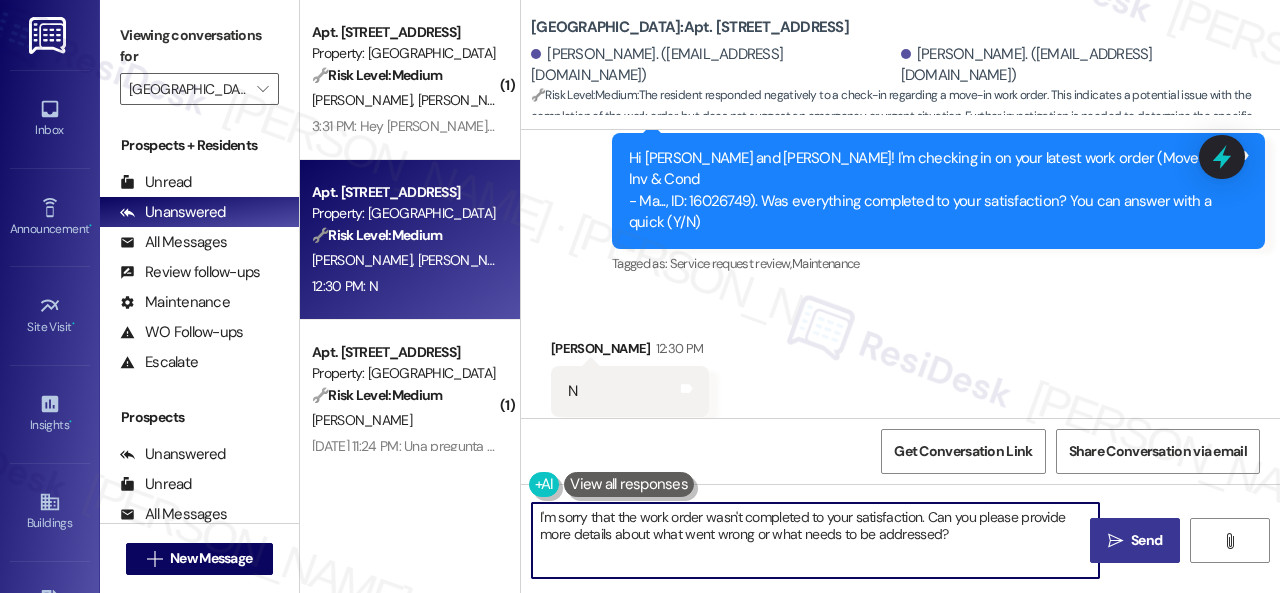 type on "I'm sorry that the work order wasn't completed to your satisfaction. Can you please provide more details about what went wrong or what needs to be addressed?" 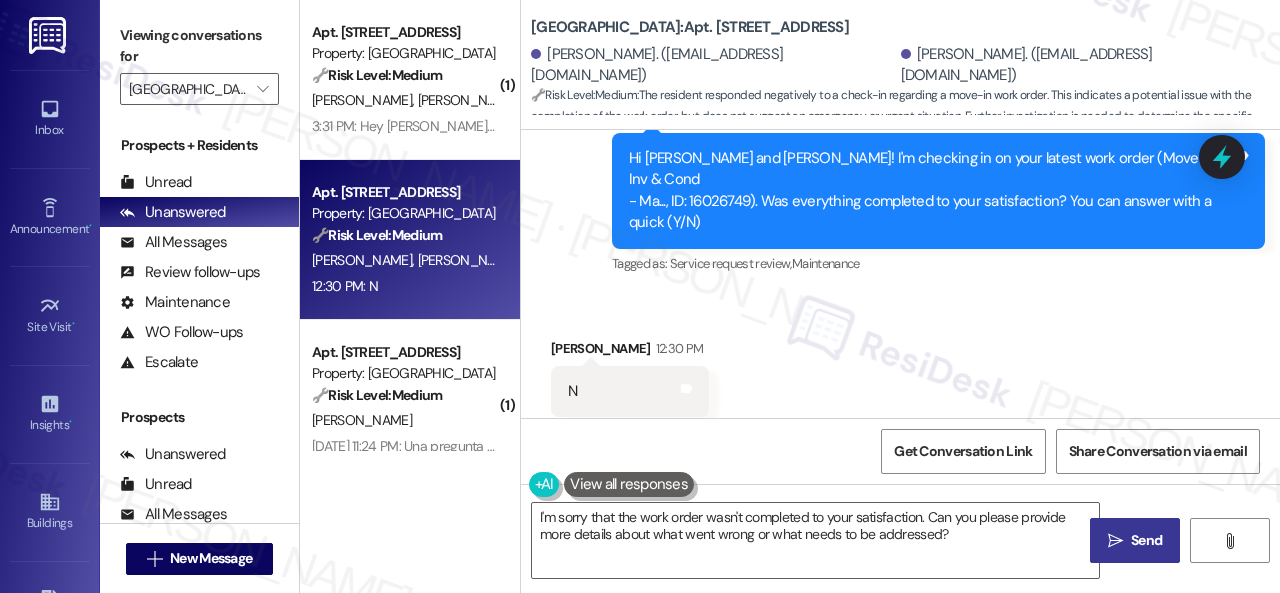 click on "Send" at bounding box center (1146, 540) 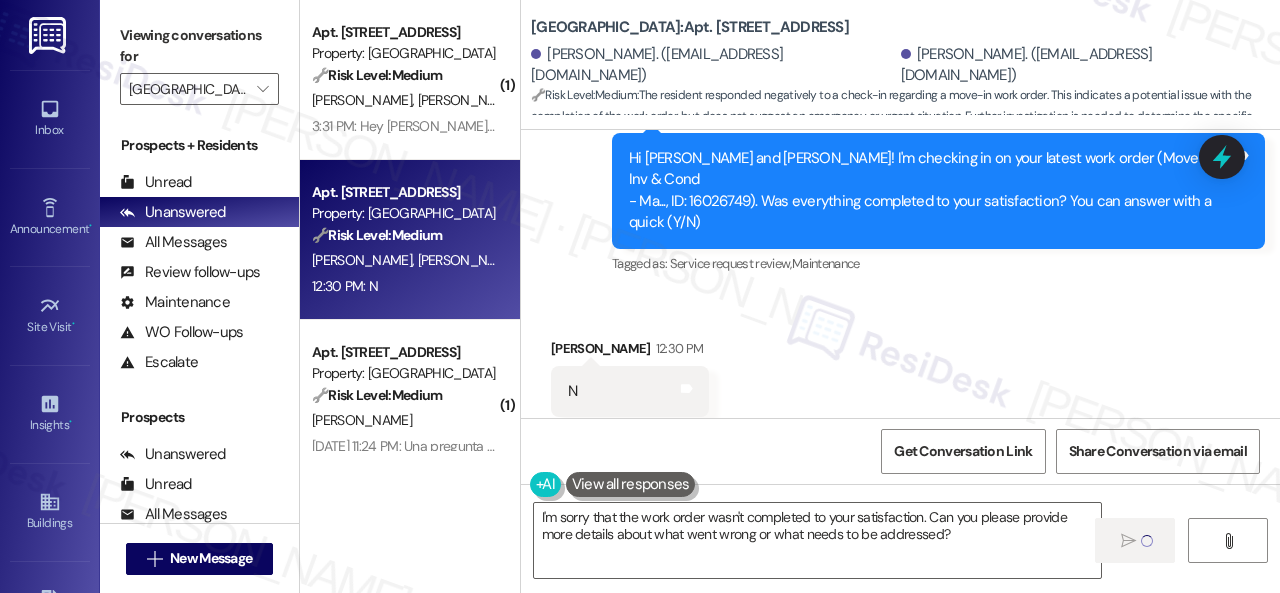 type 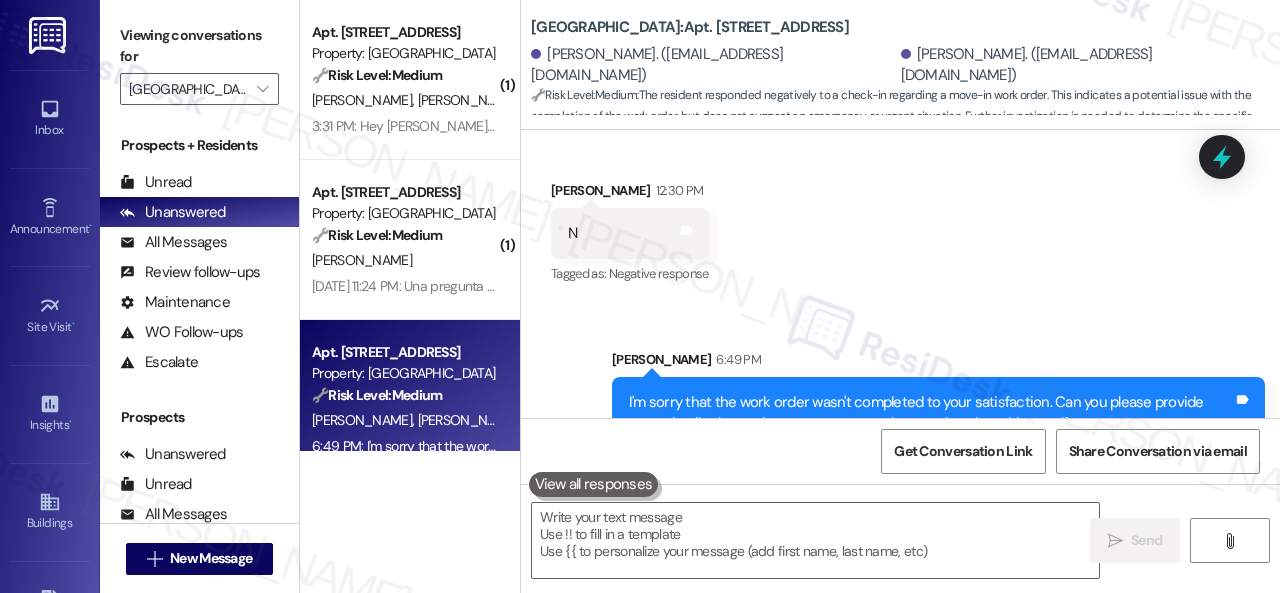 scroll, scrollTop: 1640, scrollLeft: 0, axis: vertical 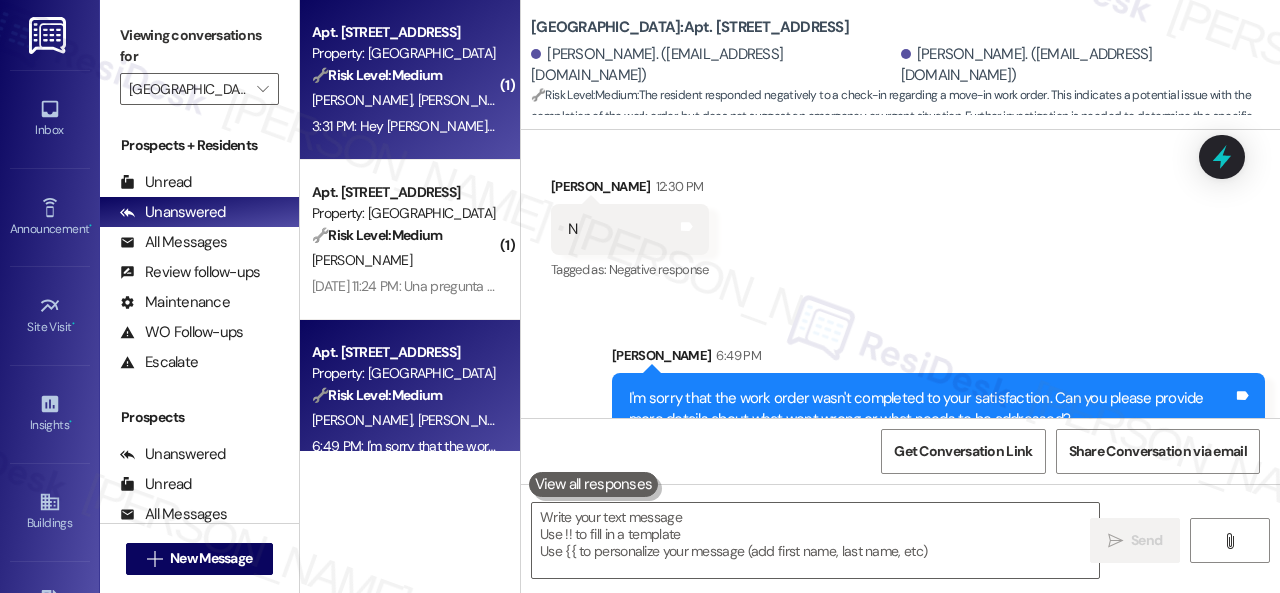 click on "[PERSON_NAME]" at bounding box center [468, 100] 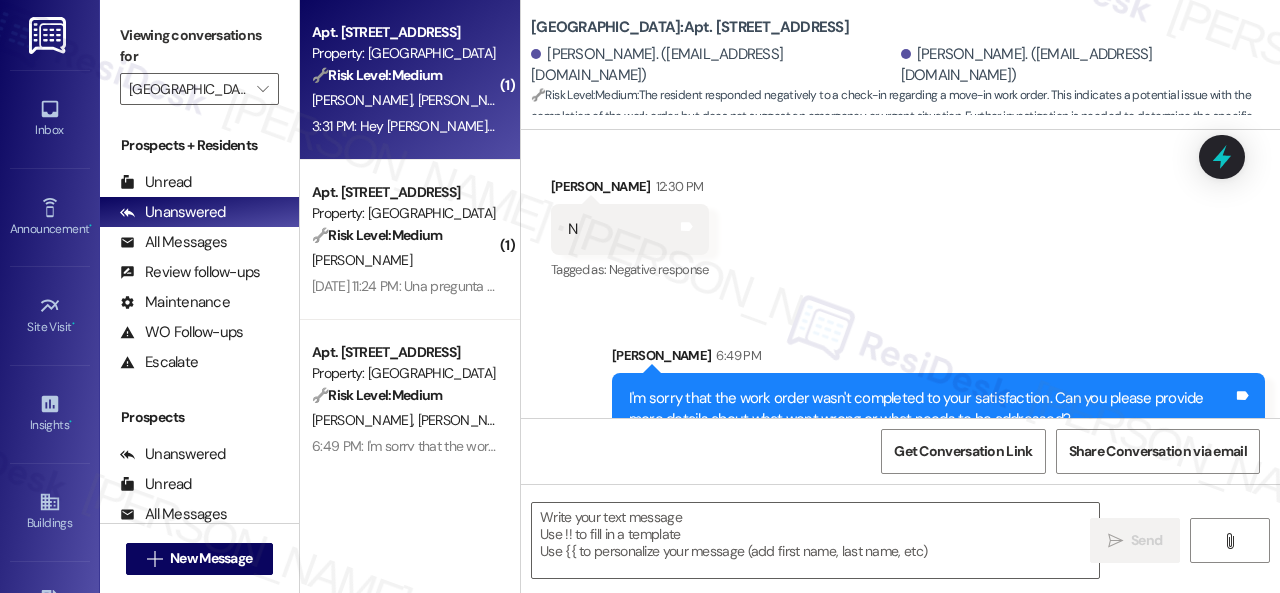 type on "Fetching suggested responses. Please feel free to read through the conversation in the meantime." 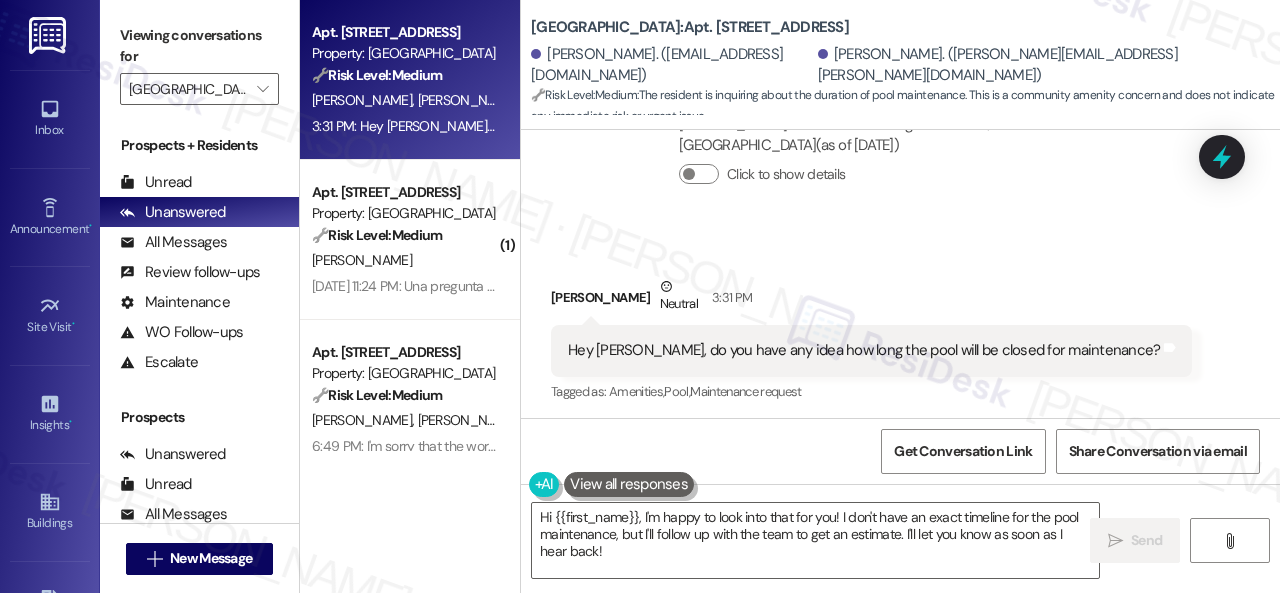 scroll, scrollTop: 17986, scrollLeft: 0, axis: vertical 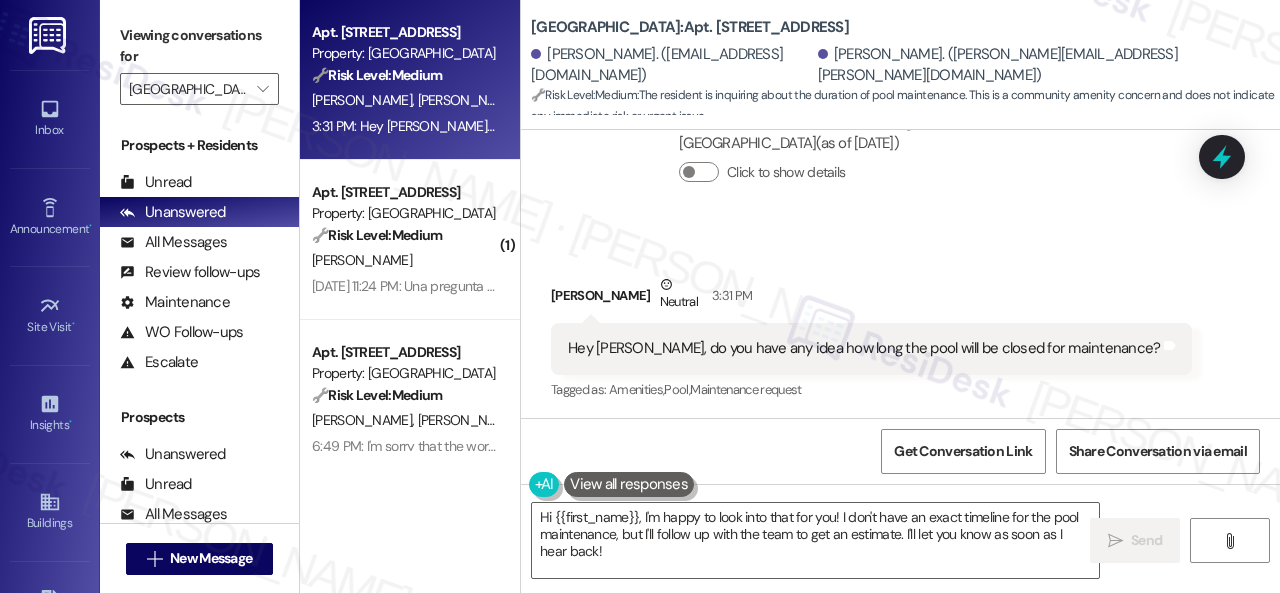 click on "Click to show details" at bounding box center [933, 172] 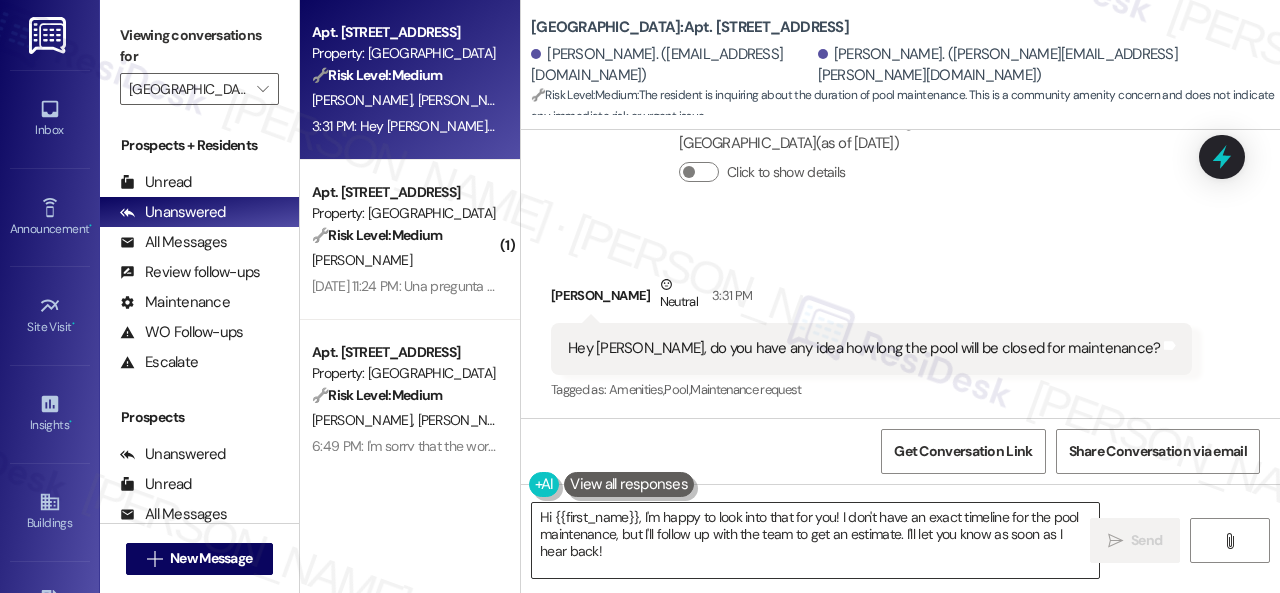 click on "Hi {{first_name}}, I'm happy to look into that for you! I don't have an exact timeline for the pool maintenance, but I'll follow up with the team to get an estimate. I'll let you know as soon as I hear back!" at bounding box center (815, 540) 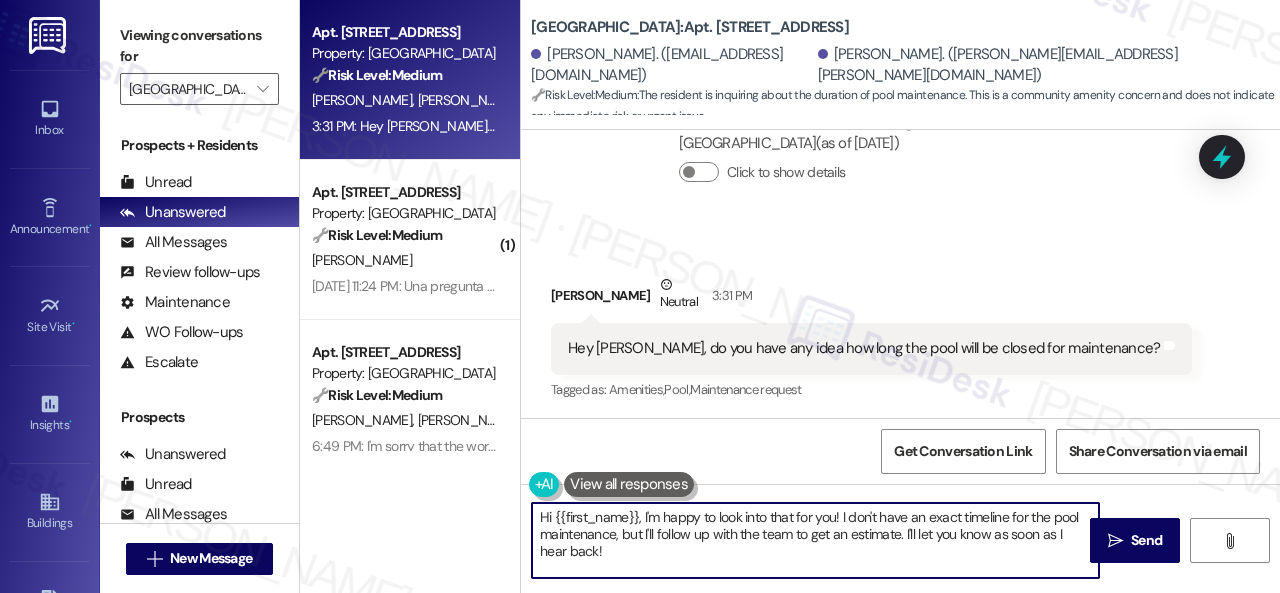 drag, startPoint x: 555, startPoint y: 518, endPoint x: 638, endPoint y: 514, distance: 83.09633 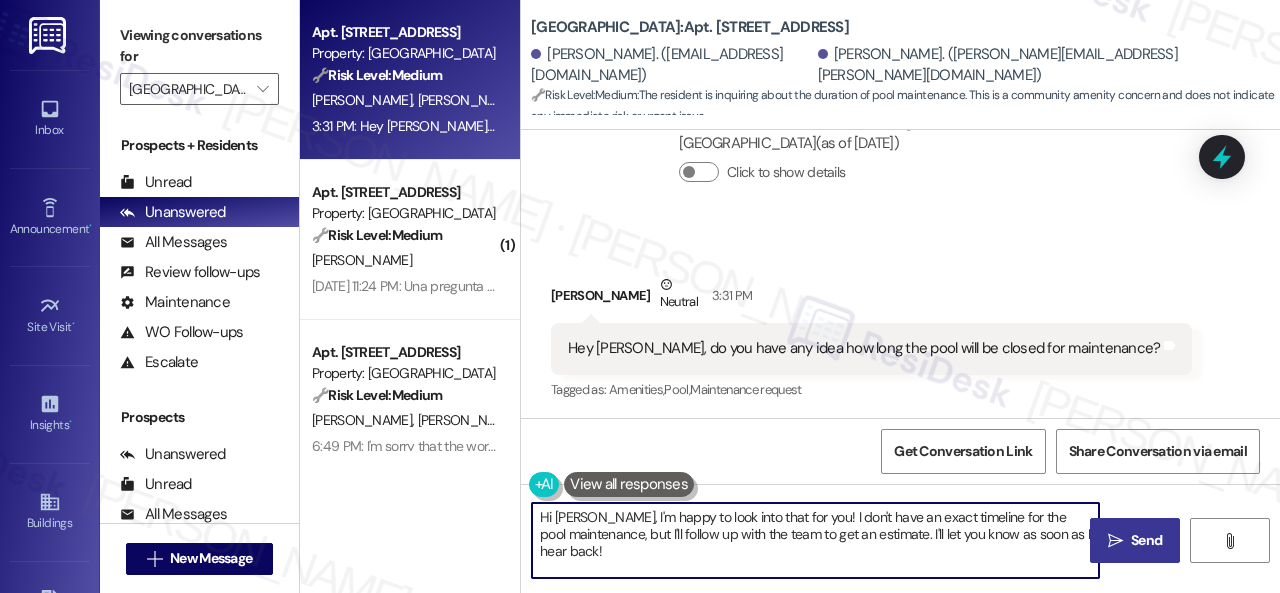 type on "Hi [PERSON_NAME], I'm happy to look into that for you! I don't have an exact timeline for the pool maintenance, but I'll follow up with the team to get an estimate. I'll let you know as soon as I hear back!" 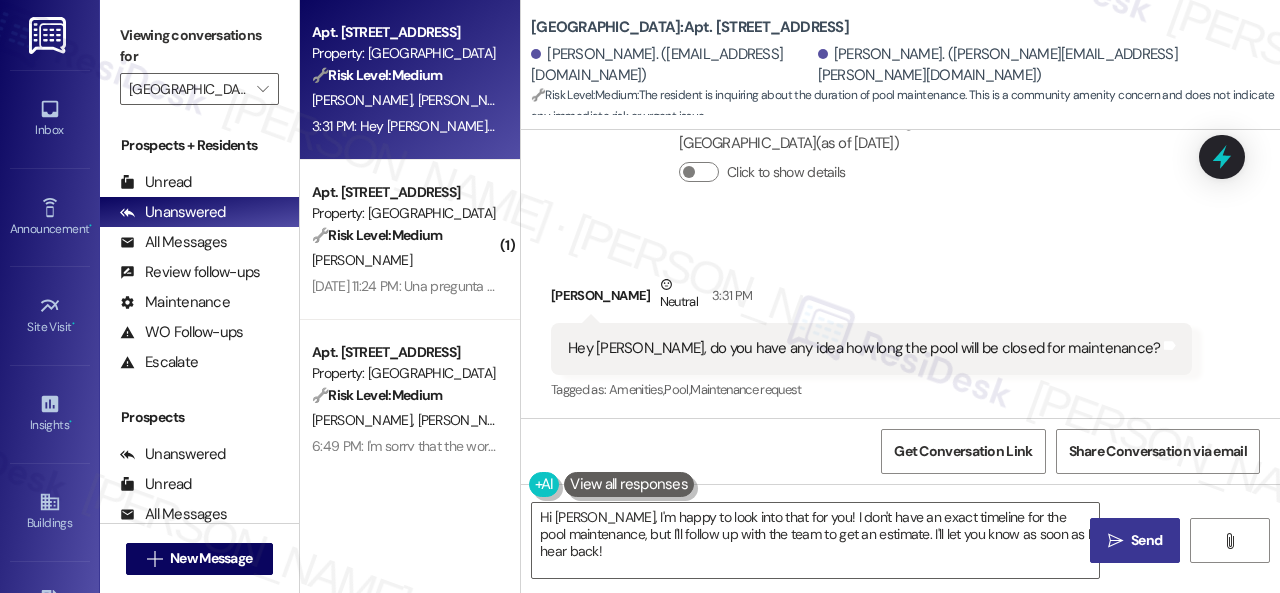 click on "Send" at bounding box center [1146, 540] 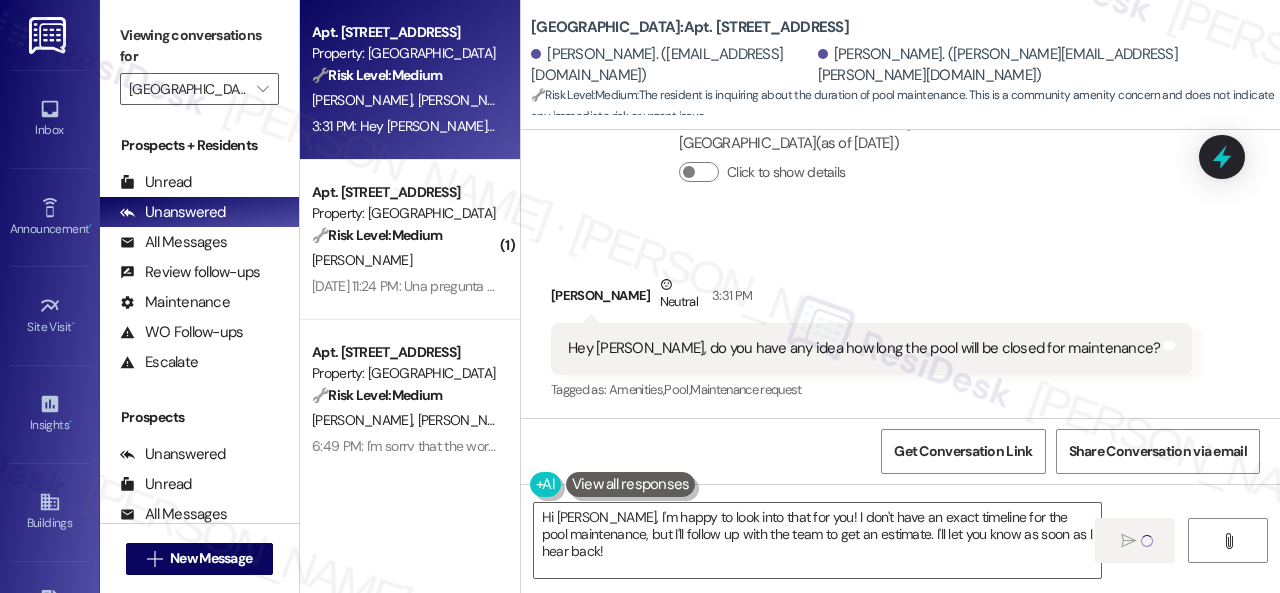 type 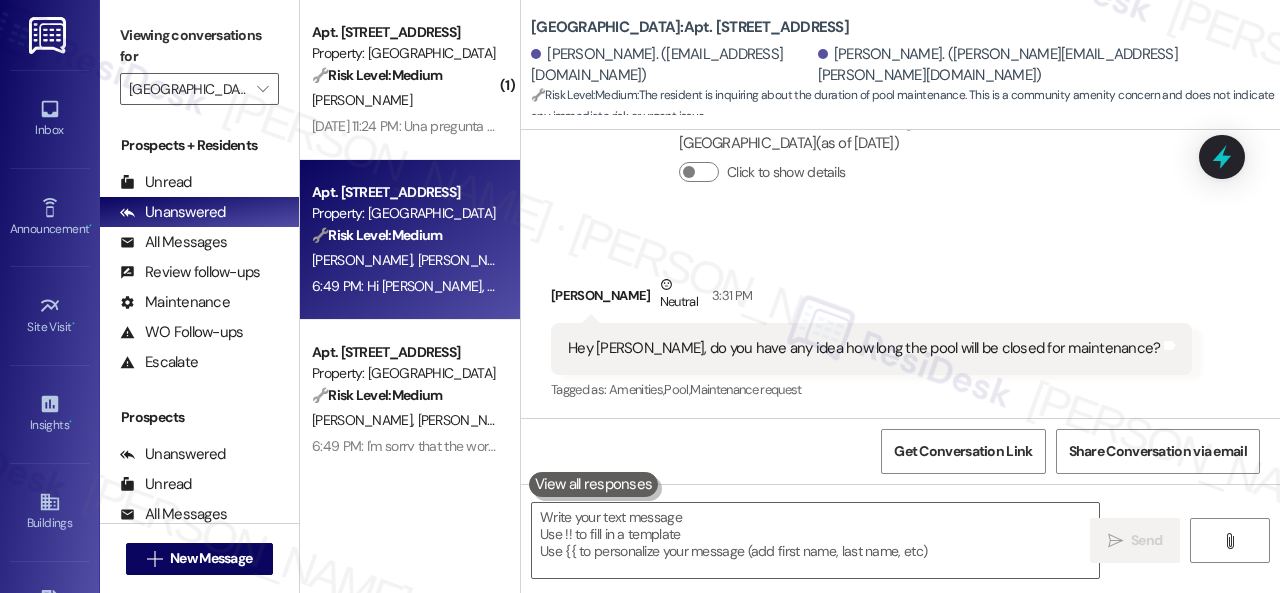 scroll, scrollTop: 17984, scrollLeft: 0, axis: vertical 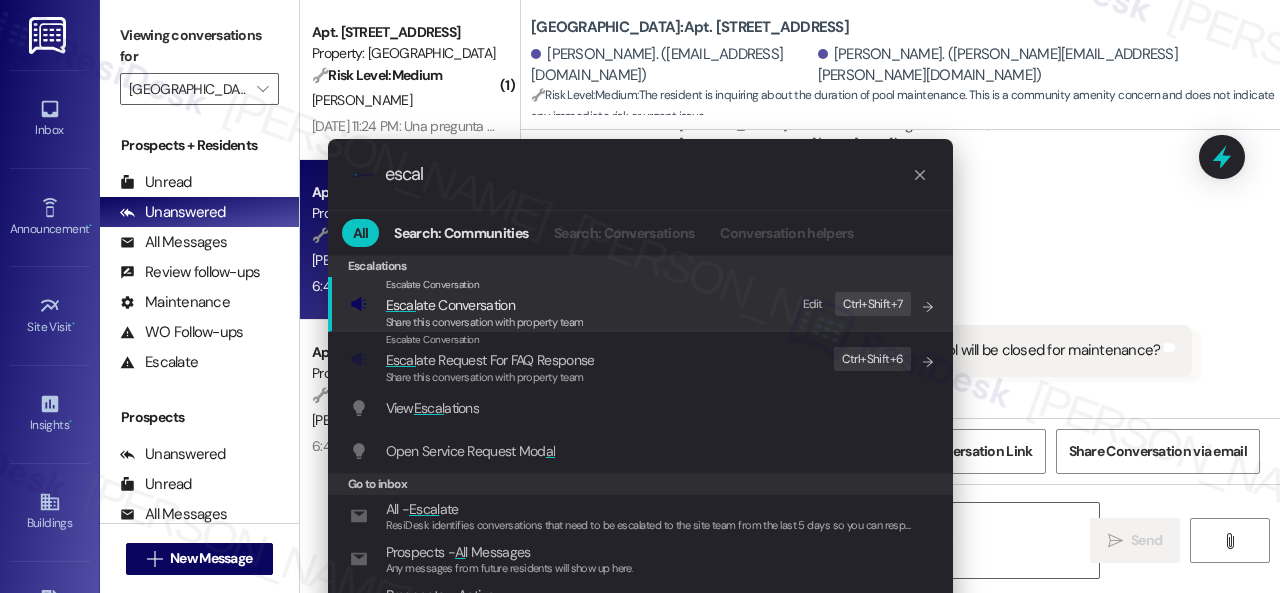 type on "escal" 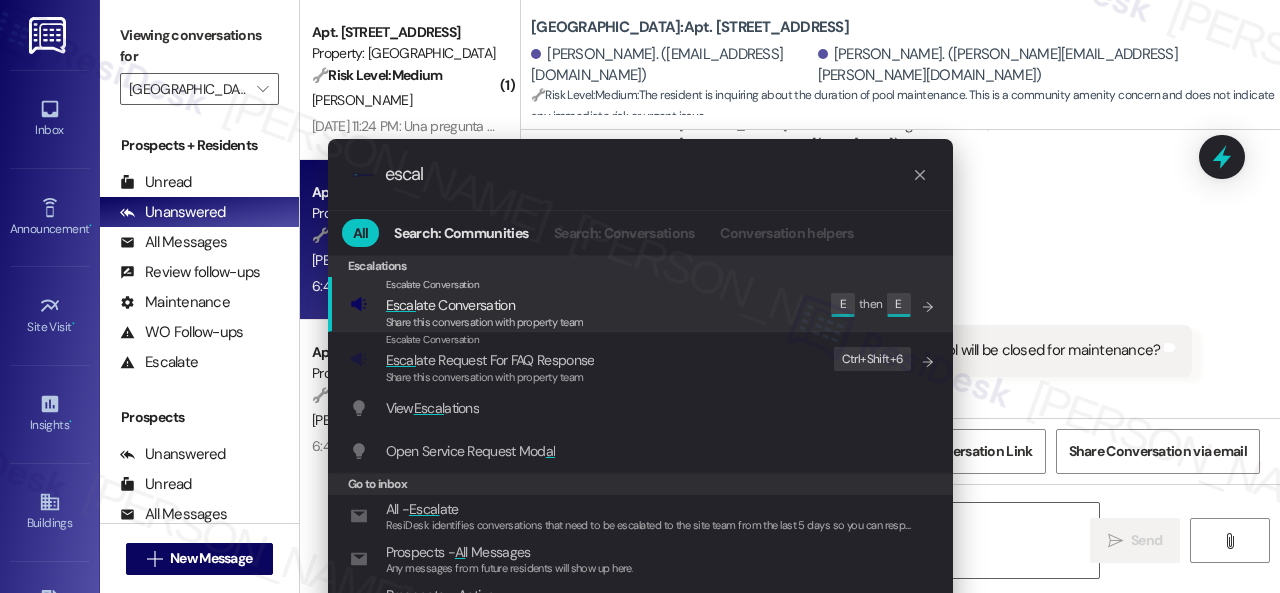 click 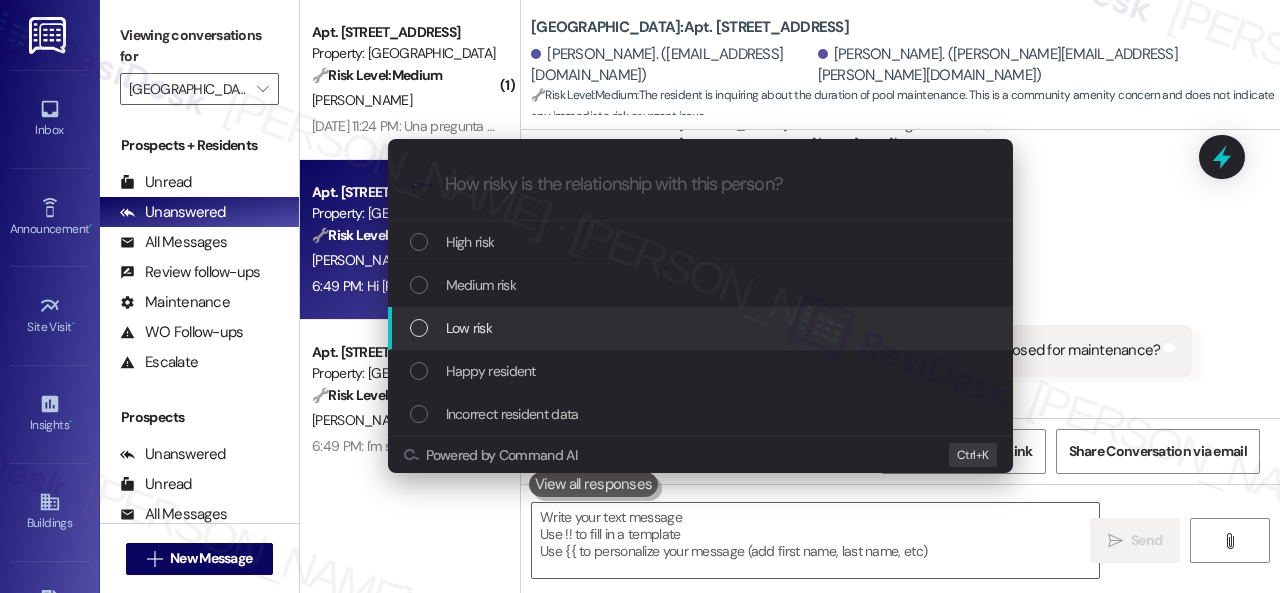 click on "Low risk" at bounding box center [469, 328] 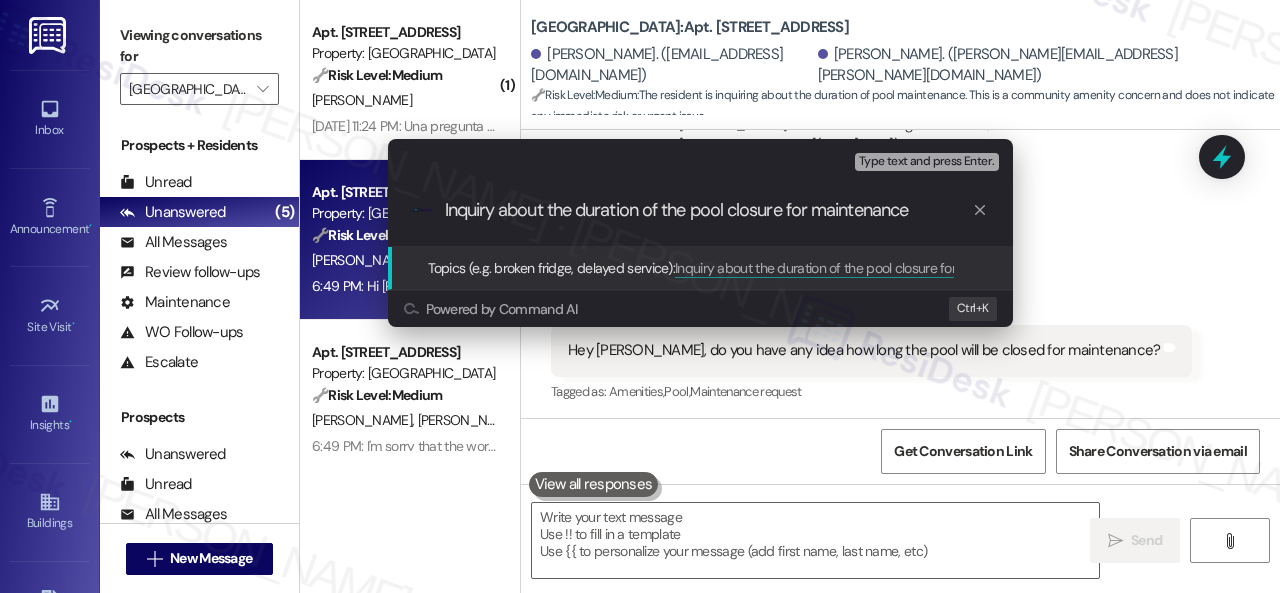 type on "Inquiry about the duration of the pool closure for maintenance." 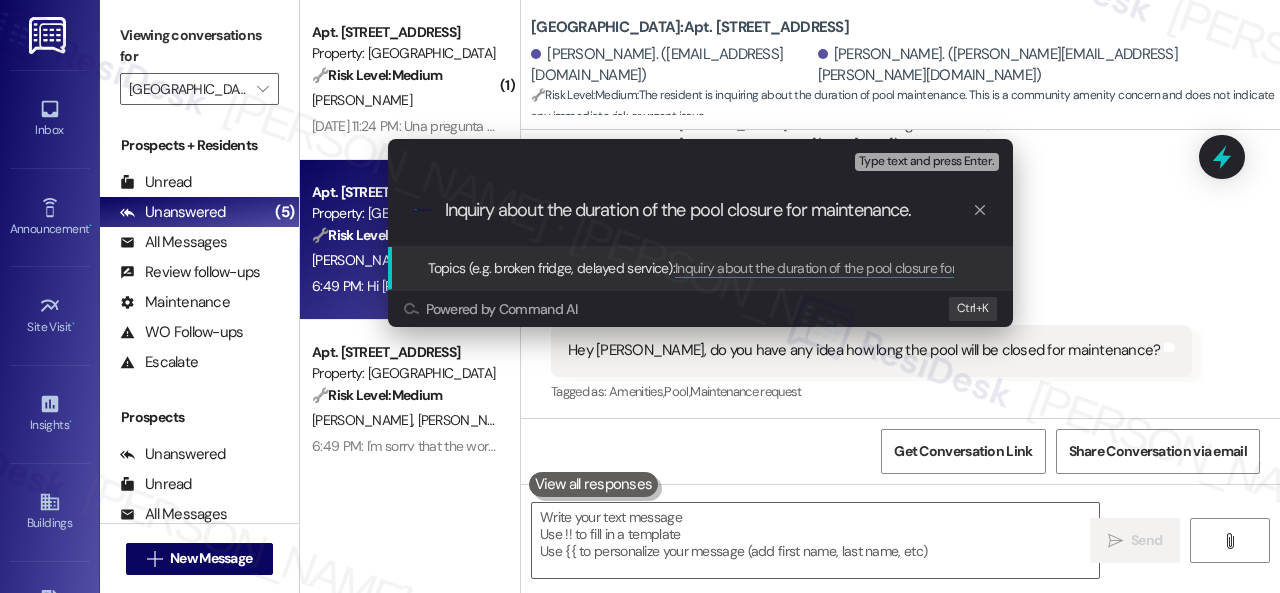 type 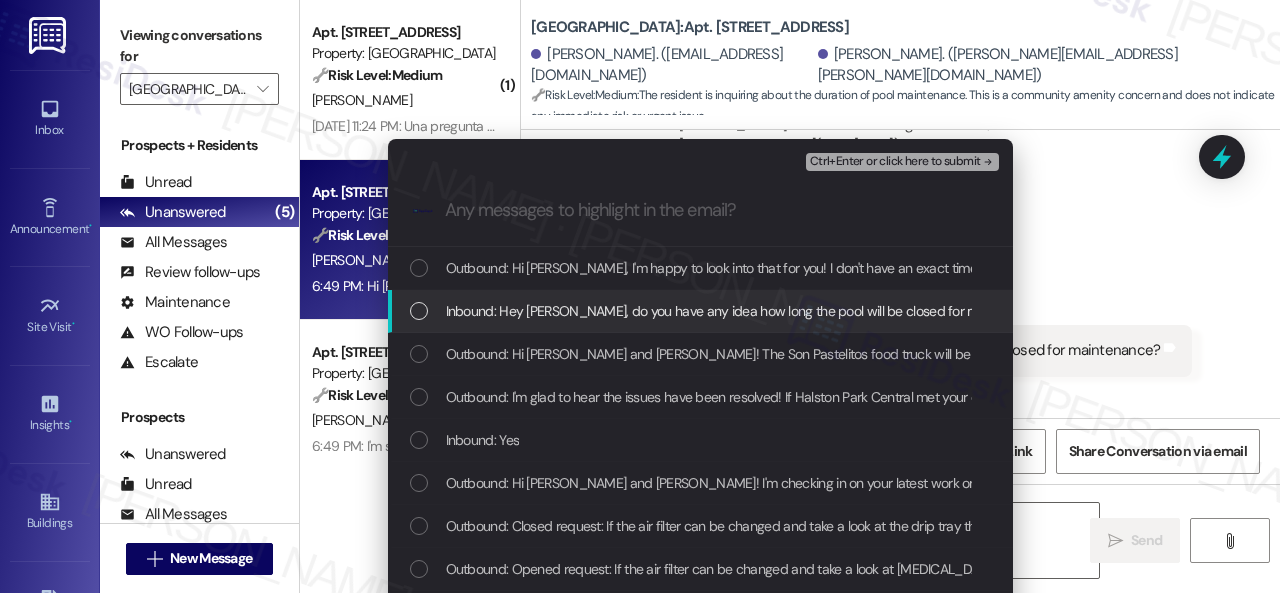click on "Inbound: Hey [PERSON_NAME], do you have any idea how long the pool will be closed for maintenance?" at bounding box center (748, 311) 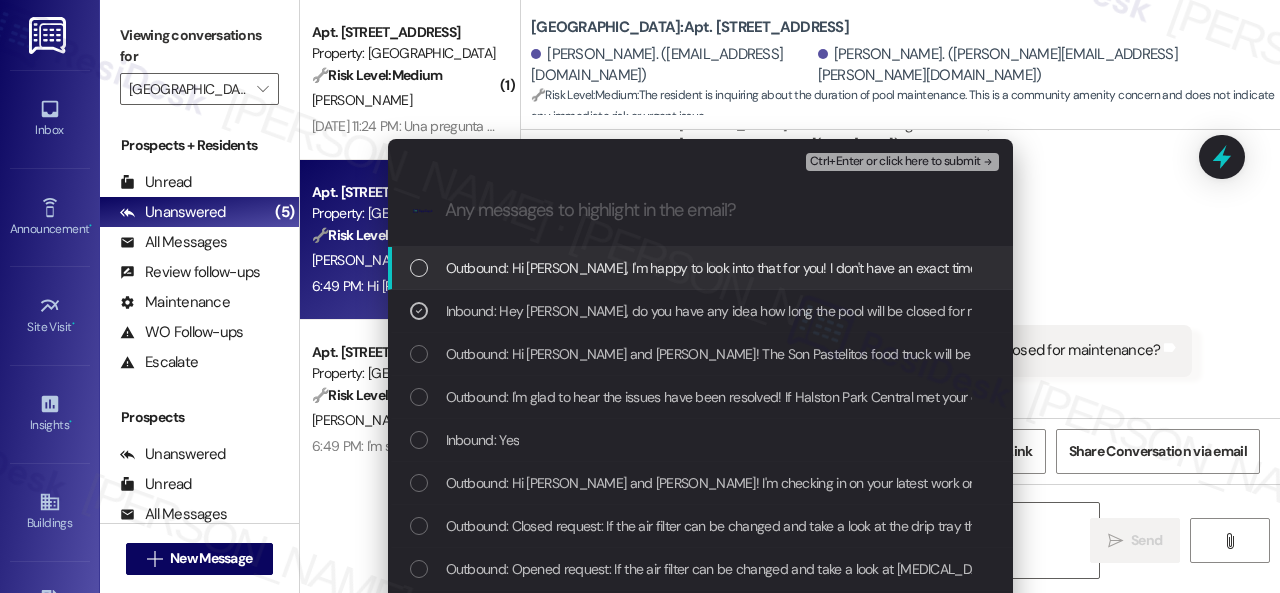 click on "Ctrl+Enter or click here to submit" at bounding box center [895, 162] 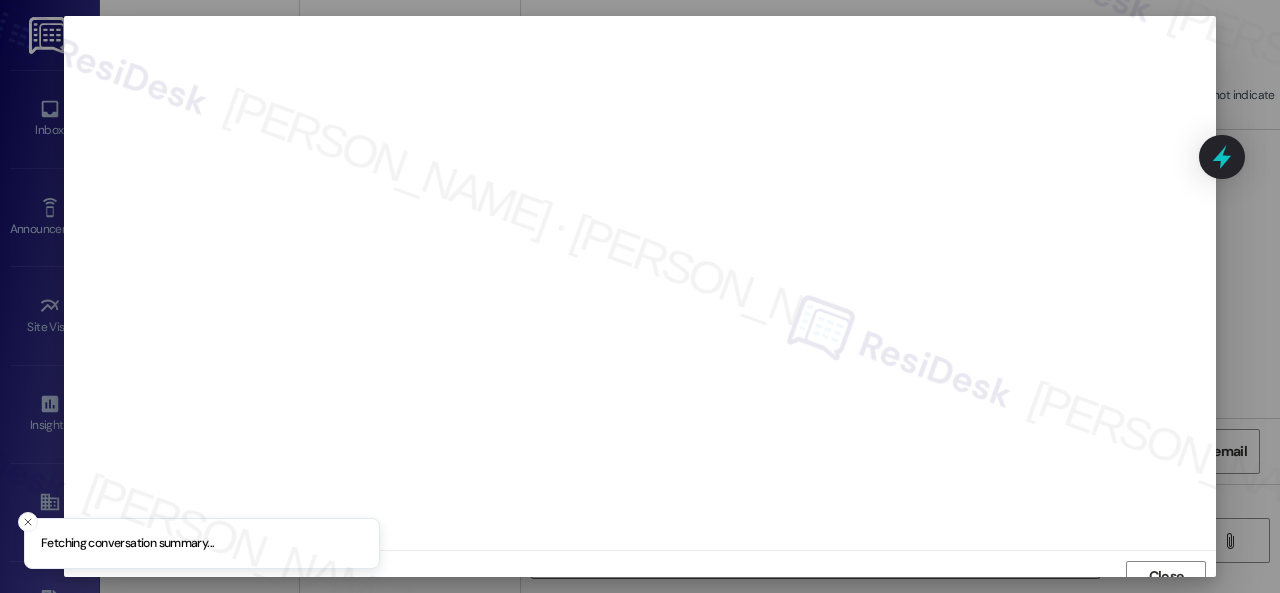 scroll, scrollTop: 15, scrollLeft: 0, axis: vertical 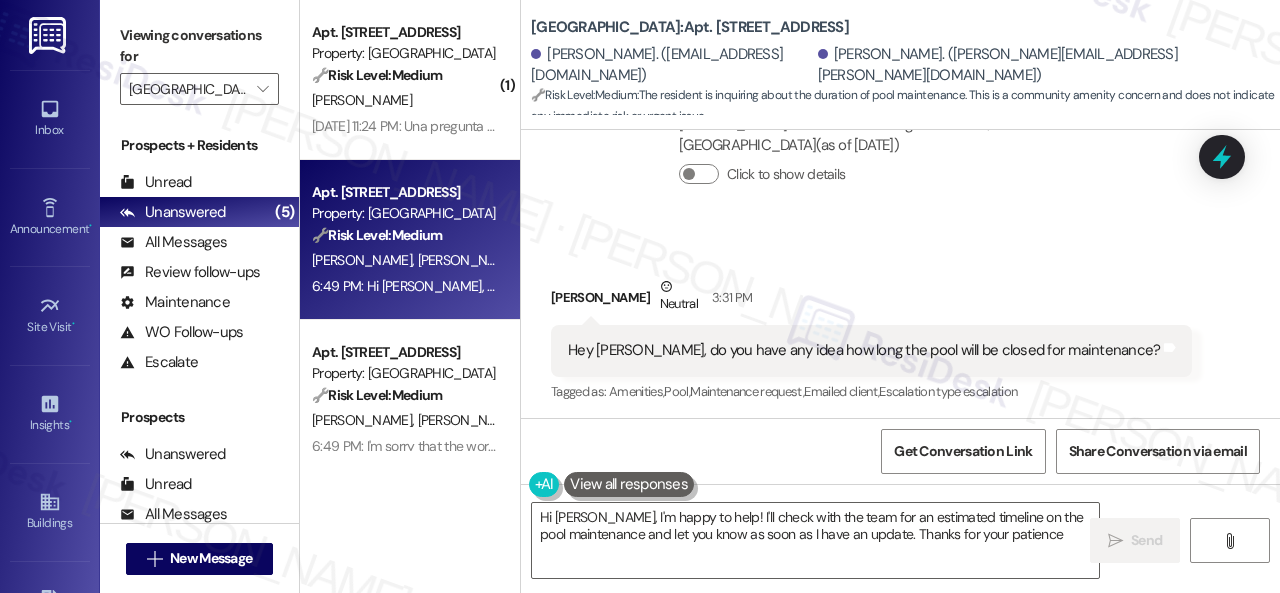 type on "Hi [PERSON_NAME], I'm happy to help! I'll check with the team for an estimated timeline on the pool maintenance and let you know as soon as I have an update. Thanks for your patience!" 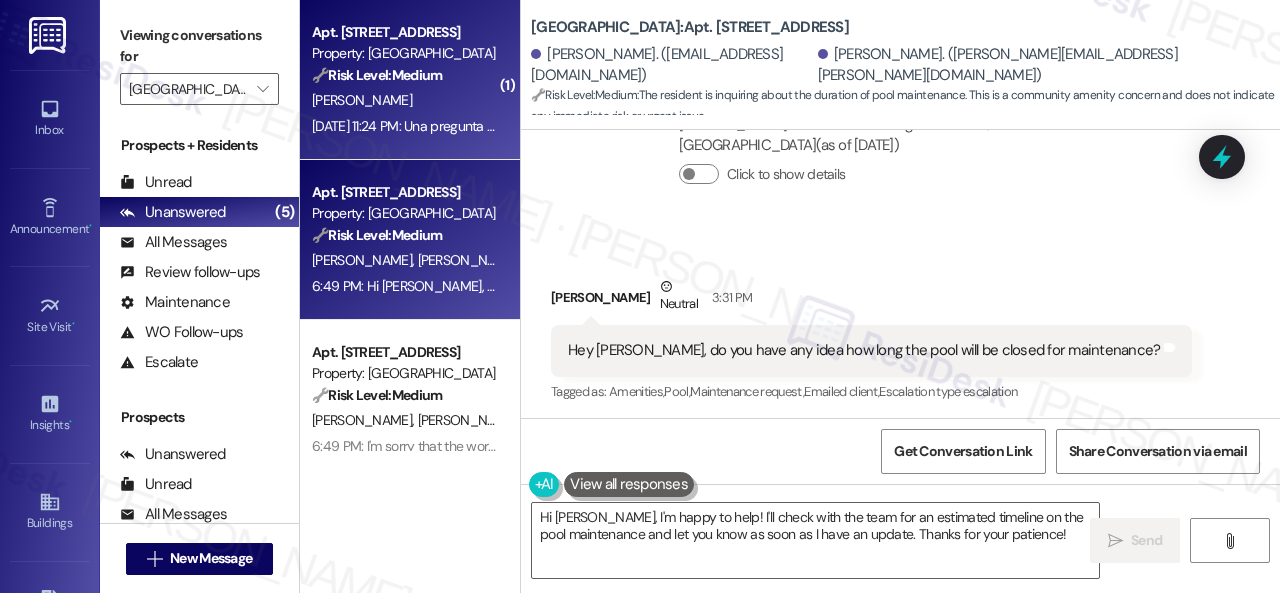 click on "[DATE] 11:24 PM: Una pregunta que no cause honorarios si pago la próxima renta con tarjeta de crédito tendría algún recargo? Please  [DATE] 11:24 PM: Una pregunta que no cause honorarios si pago la próxima renta con tarjeta de crédito tendría algún recargo? Please" at bounding box center (694, 126) 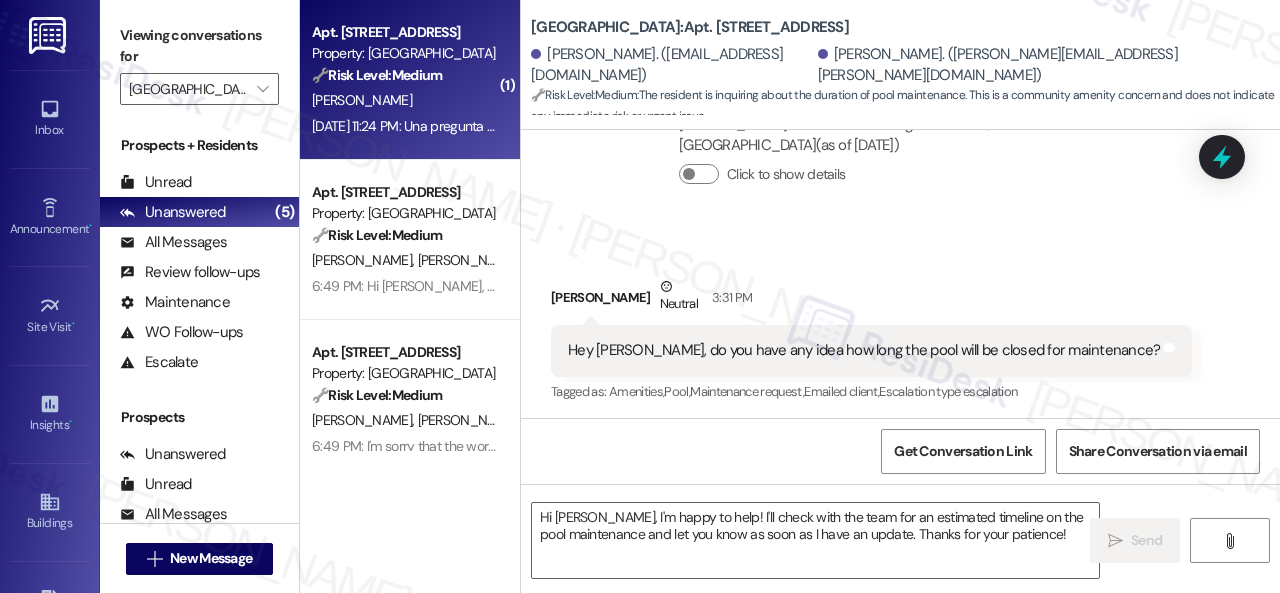 type on "Fetching suggested responses. Please feel free to read through the conversation in the meantime." 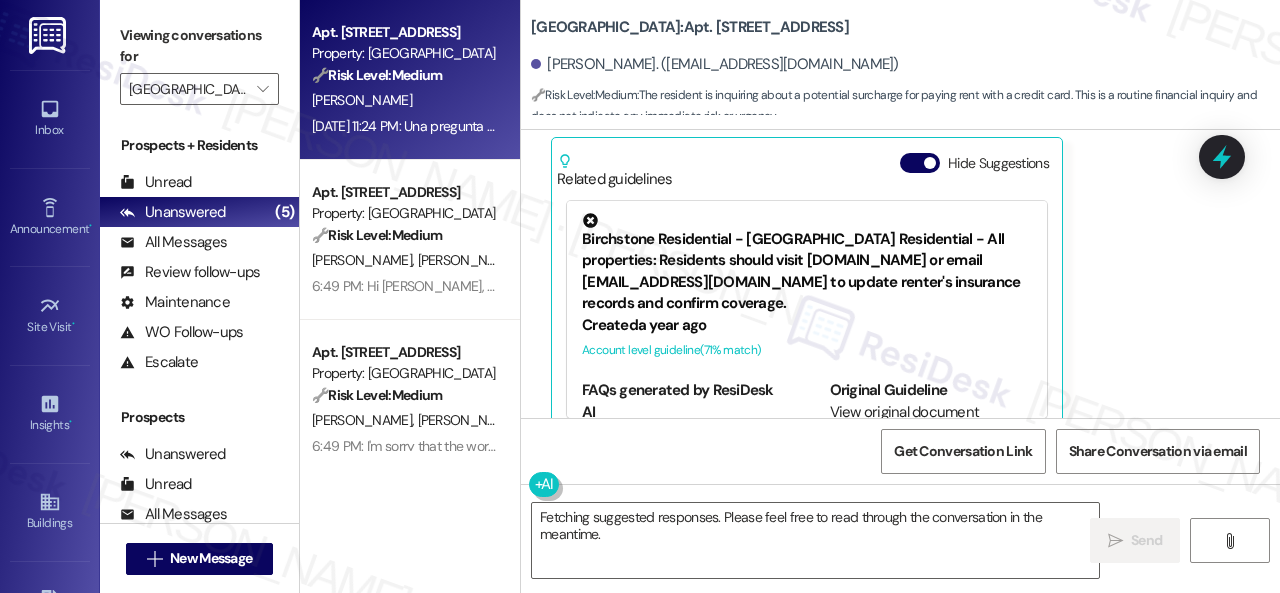 scroll, scrollTop: 8072, scrollLeft: 0, axis: vertical 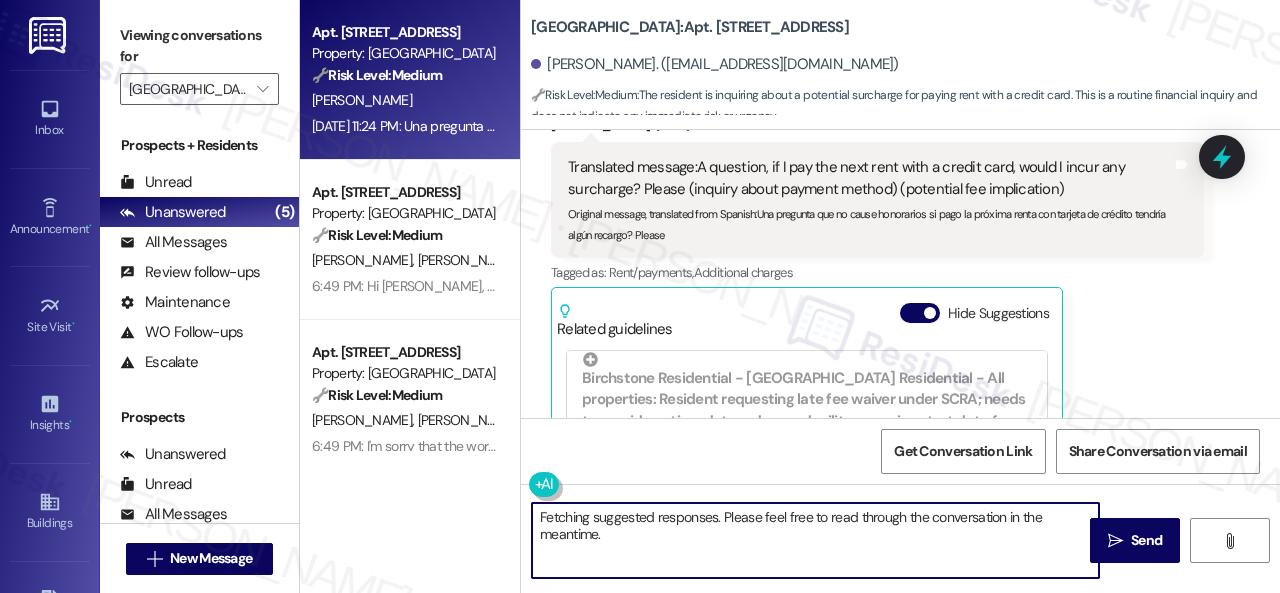 drag, startPoint x: 624, startPoint y: 545, endPoint x: 396, endPoint y: 474, distance: 238.79907 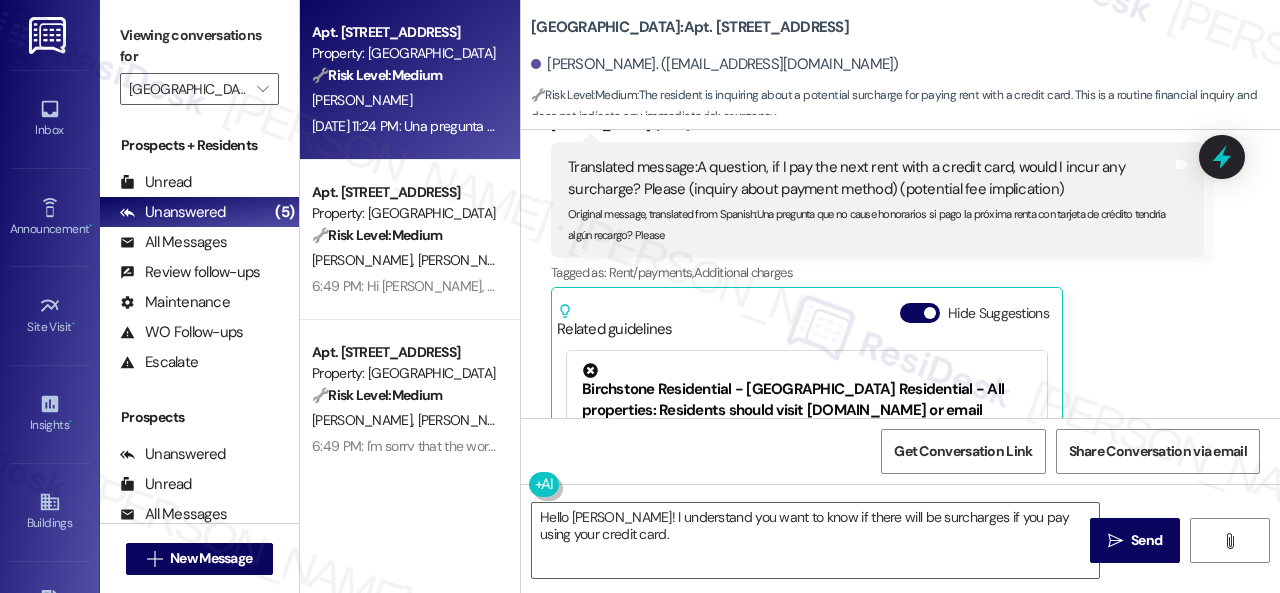 click on "[PERSON_NAME] [DATE] 11:24 PM Translated message:  A question, if I pay the next rent with a credit card, would I incur any surcharge? Please (inquiry about payment method) (potential fee implication) Original message, translated from   Spanish :  Una pregunta que no cause honorarios si pago la próxima renta con tarjeta de crédito tendría algún recargo? Please  Translated from original message: [PERSON_NAME] pregunta que no cause honorarios si pago la próxima renta con tarjeta de crédito tendría algún recargo? Please  Tags and notes Tagged as:   Rent/payments ,  Click to highlight conversations about Rent/payments Additional charges Click to highlight conversations about Additional charges  Related guidelines Hide Suggestions Birchstone Residential - Birchstone Residential - All properties: Residents should visit [DOMAIN_NAME] or email [EMAIL_ADDRESS][DOMAIN_NAME] to update renter's insurance records and confirm coverage. Created  a year ago Account level guideline  ( 71 % match)  (" at bounding box center (877, 349) 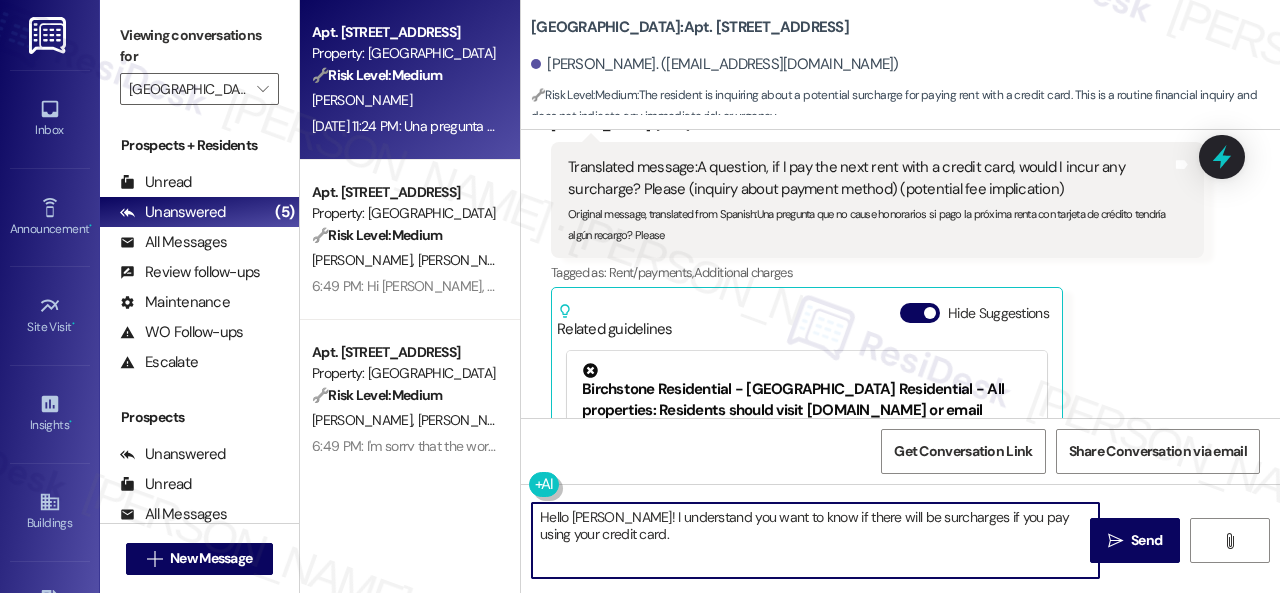 click on "Hello [PERSON_NAME]! I understand you want to know if there will be surcharges if you pay using your credit card." at bounding box center (815, 540) 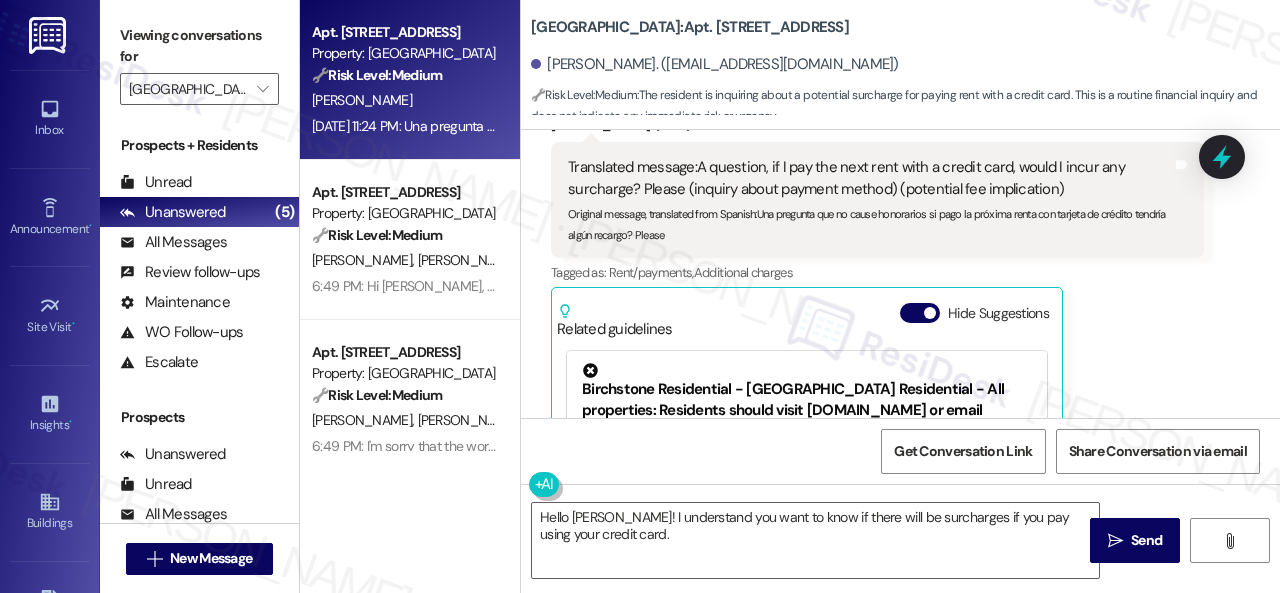 click on "Received via SMS [PERSON_NAME] [DATE] 11:24 PM Translated message:  A question, if I pay the next rent with a credit card, would I incur any surcharge? Please (inquiry about payment method) (potential fee implication) Original message, translated from   Spanish :  Una pregunta que no cause honorarios si pago la próxima renta con tarjeta de crédito tendría algún recargo? Please  Translated from original message: [PERSON_NAME] pregunta que no cause honorarios si pago la próxima renta con tarjeta de crédito tendría algún recargo? Please  Tags and notes Tagged as:   Rent/payments ,  Click to highlight conversations about Rent/payments Additional charges Click to highlight conversations about Additional charges  Related guidelines Hide Suggestions Birchstone Residential - Birchstone Residential - All properties: Residents should visit [DOMAIN_NAME] or email [EMAIL_ADDRESS][DOMAIN_NAME] to update renter's insurance records and confirm coverage. Created  a year ago Account level guideline  (" at bounding box center (900, 334) 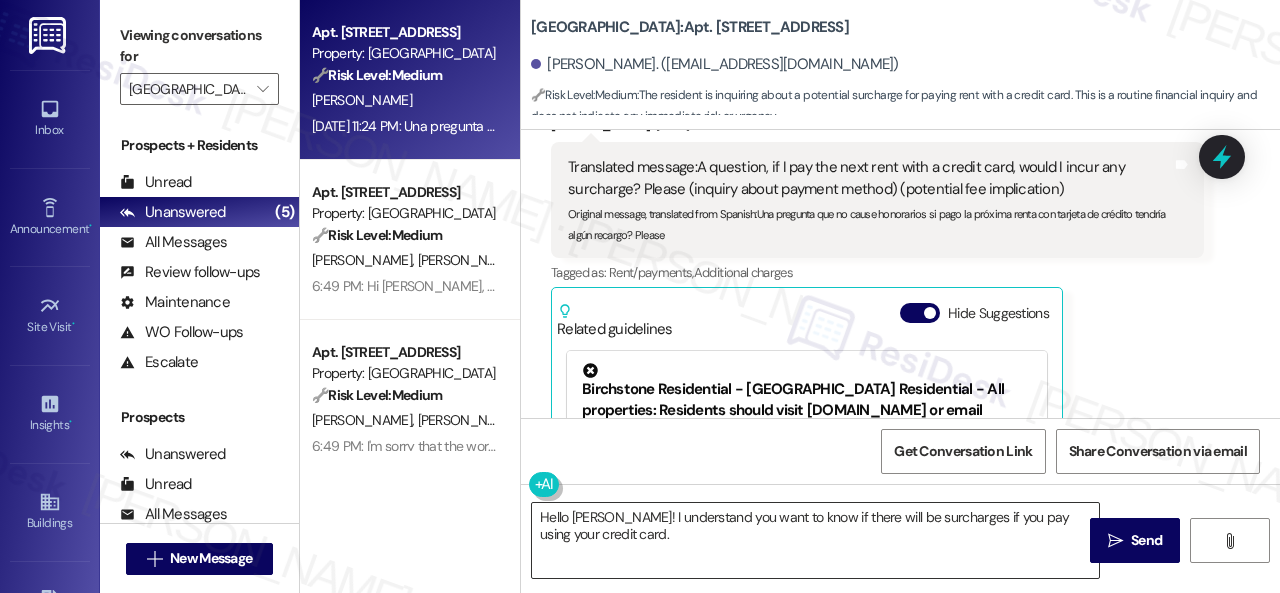 click on "Hello [PERSON_NAME]! I understand you want to know if there will be surcharges if you pay using your credit card." at bounding box center [815, 540] 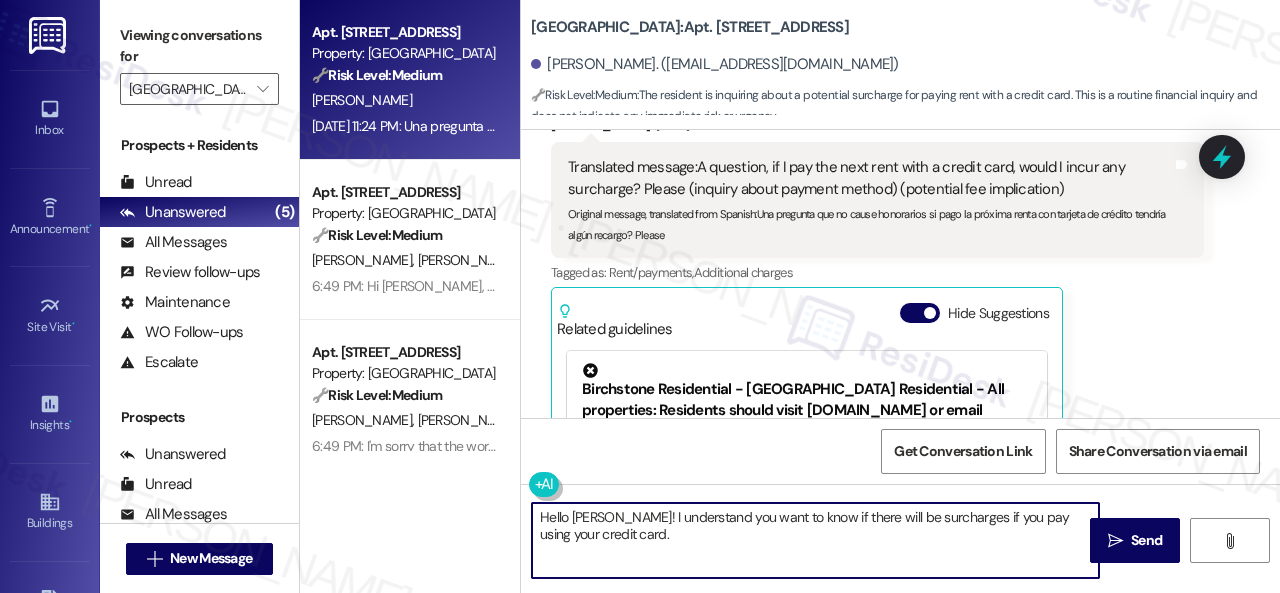 click on "Hello [PERSON_NAME]! I understand you want to know if there will be surcharges if you pay using your credit card." at bounding box center [815, 540] 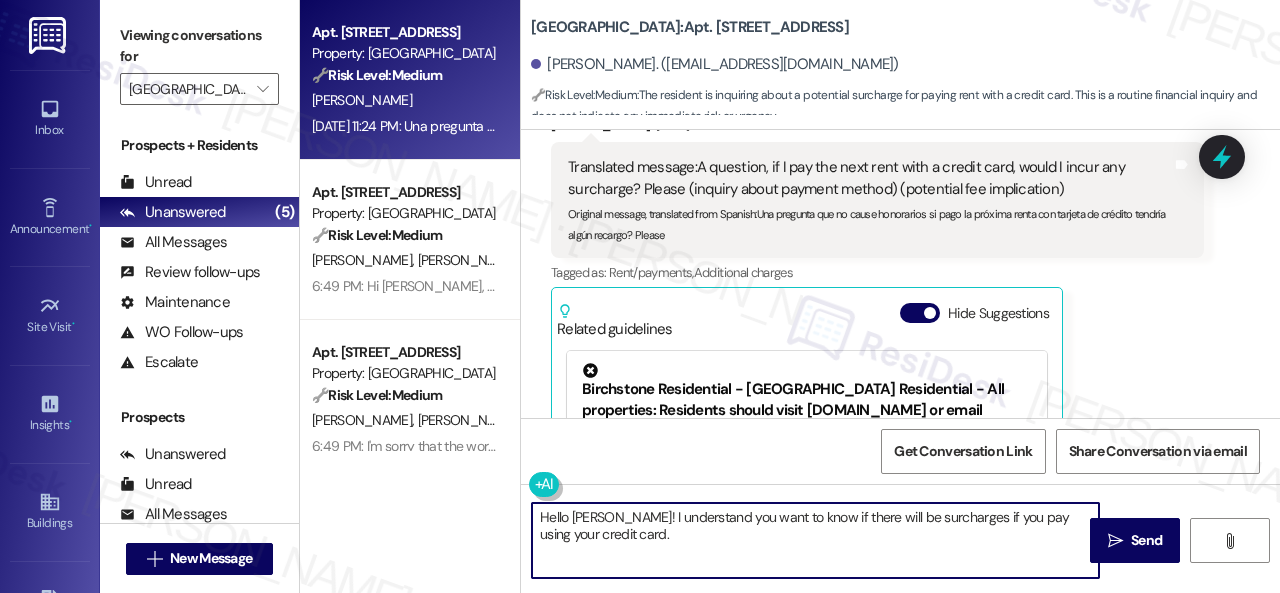 paste on "I will forward your inquiry to the site team and get back to you as soon as I receive a response. I appreciate your patience." 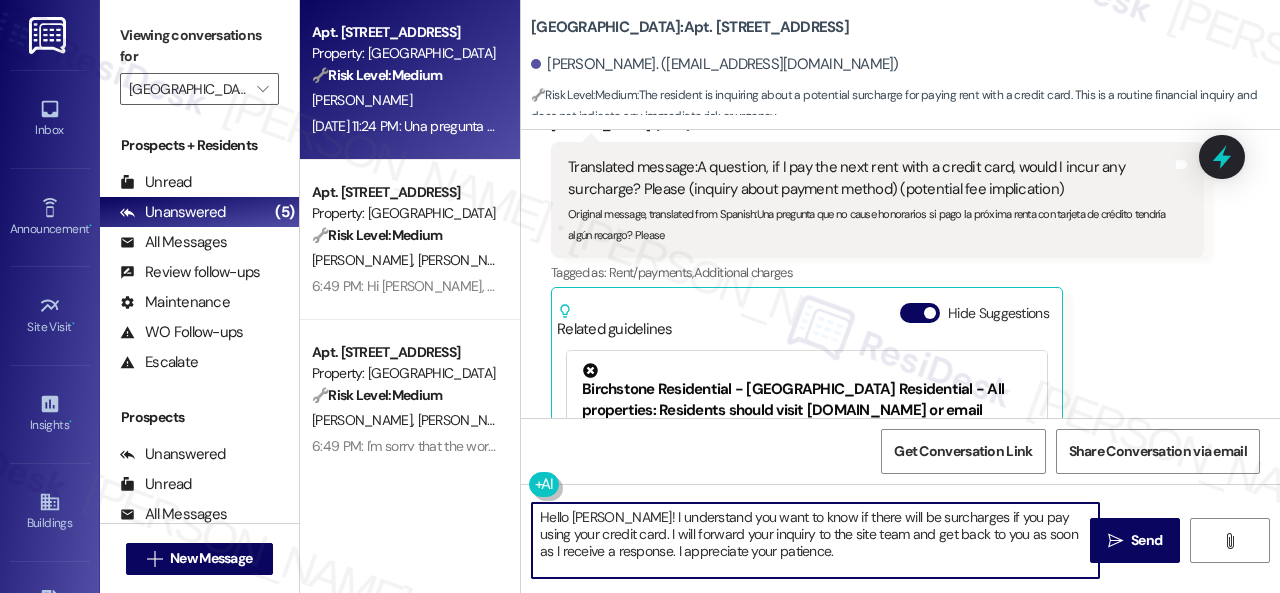 type on "Hello [PERSON_NAME]! I understand you want to know if there will be surcharges if you pay using your credit card. I will forward your inquiry to the site team and get back to you as soon as I receive a response. I appreciate your patience." 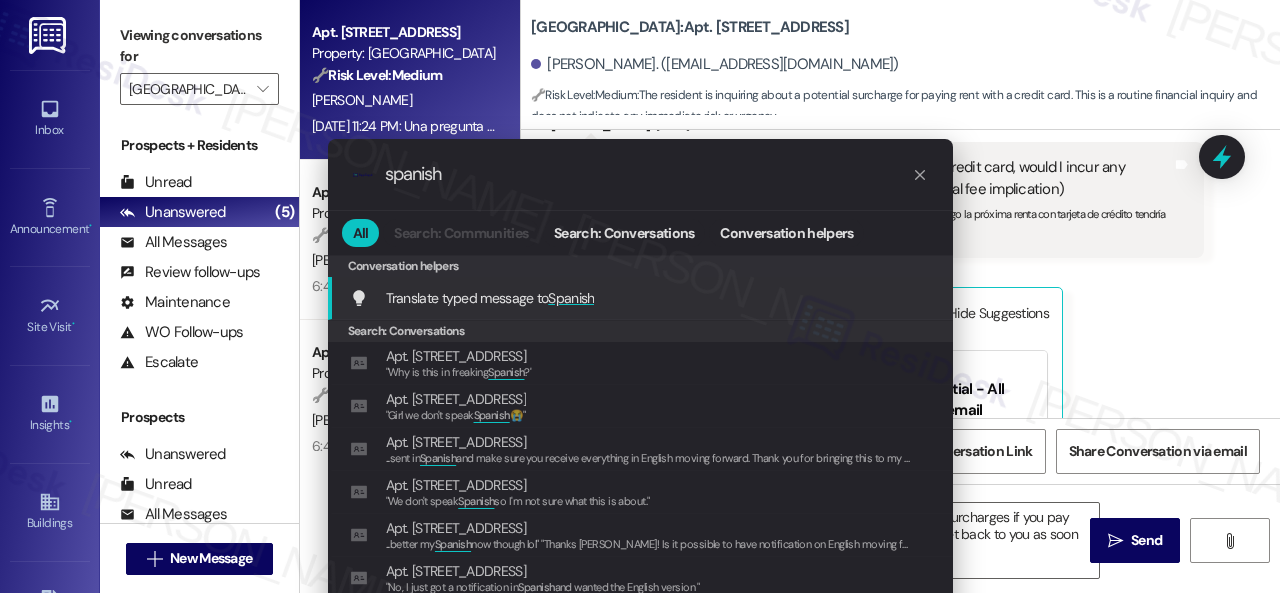 type on "spanish" 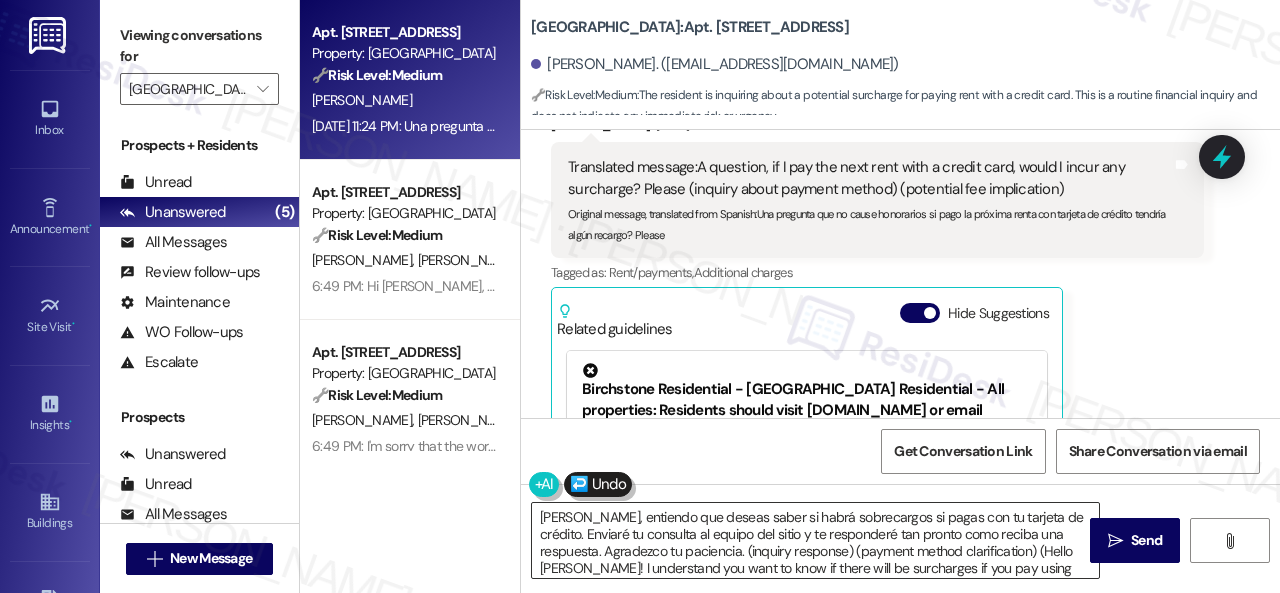 scroll, scrollTop: 22, scrollLeft: 0, axis: vertical 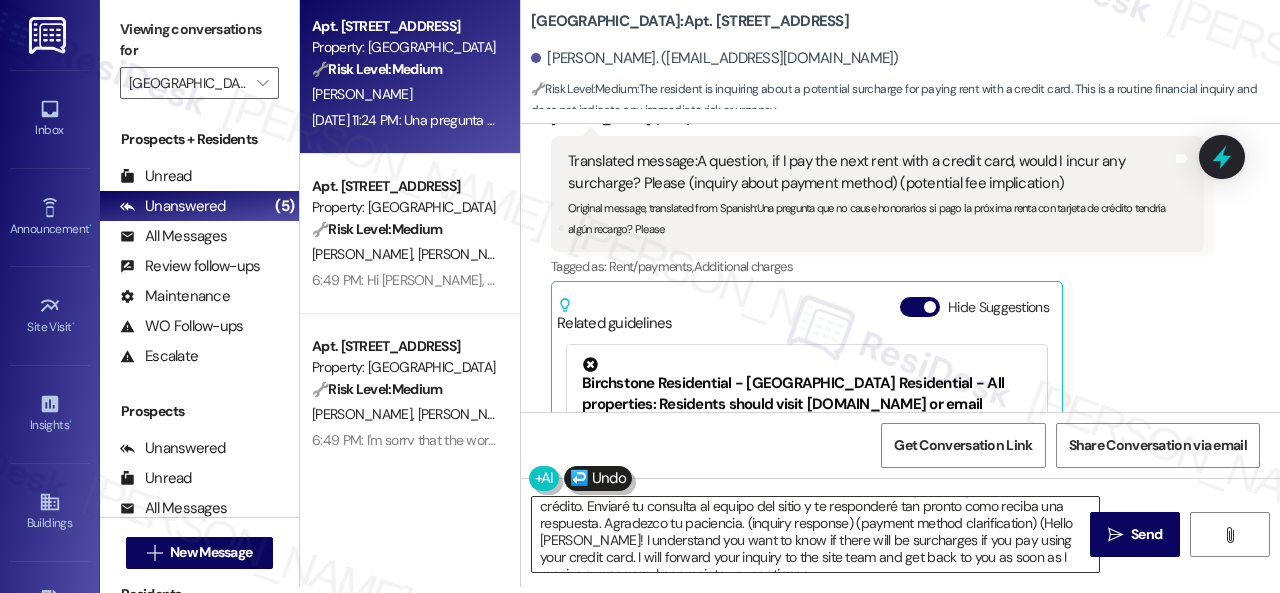 type on "[PERSON_NAME], entiendo que deseas saber si habrá sobrecargos si pagas con tu tarjeta de crédito. Enviaré tu consulta al equipo del sitio y te responderé tan pronto como reciba una respuesta. Agradezco tu paciencia. (inquiry response) (payment method clarification) (Hello [PERSON_NAME]! I understand you want to know if there will be surcharges if you pay using your credit card. I will forward your inquiry to the site team and get back to you as soon as I receive a response. I appreciate your patience.)" 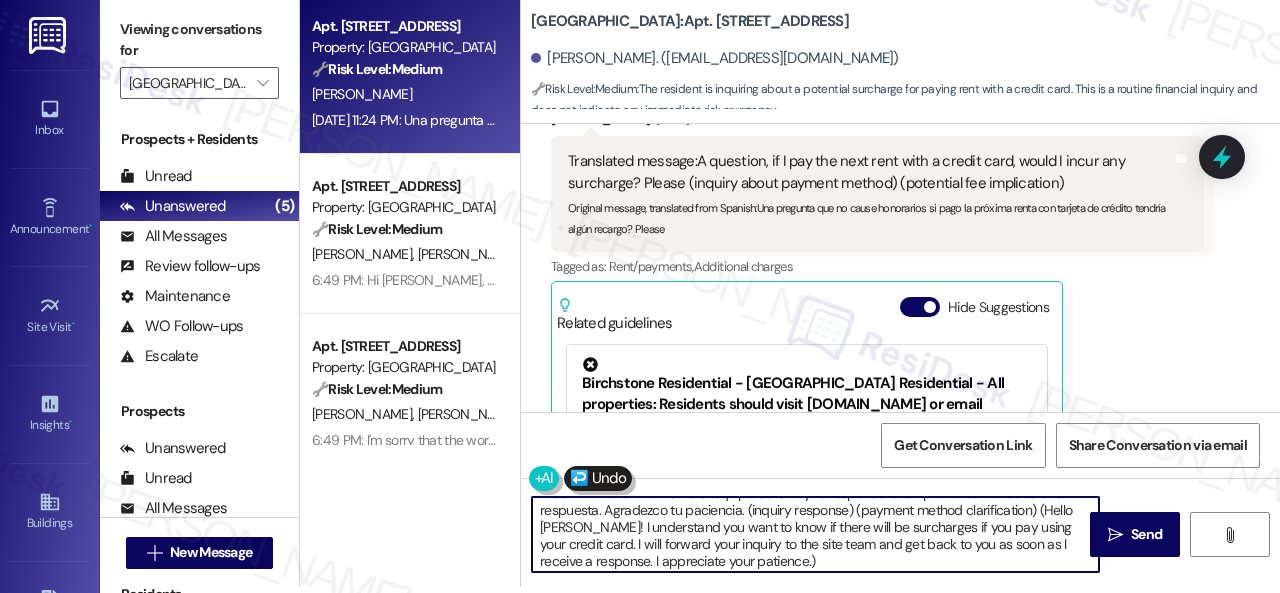 scroll, scrollTop: 38, scrollLeft: 0, axis: vertical 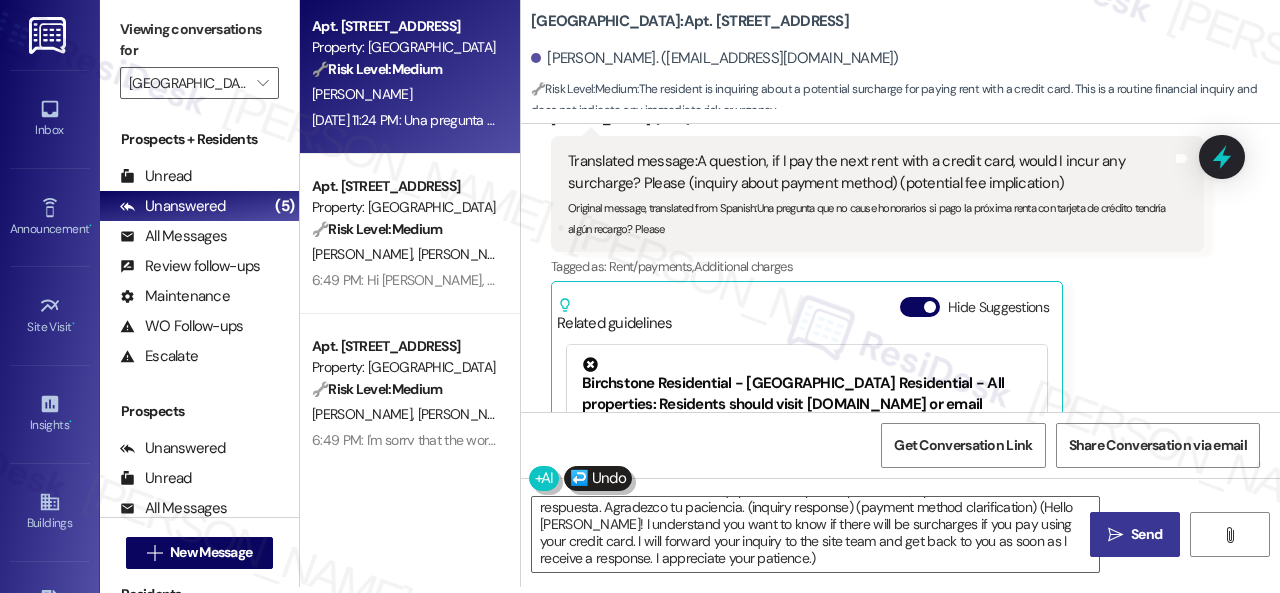 click on " Send" at bounding box center (1135, 534) 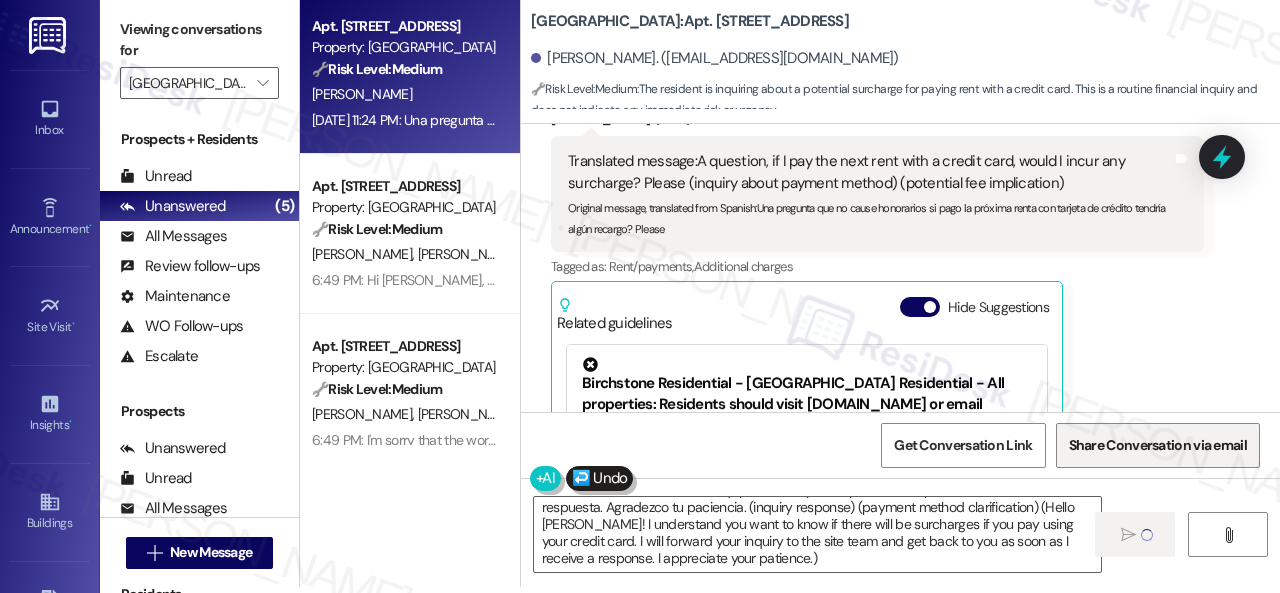 type 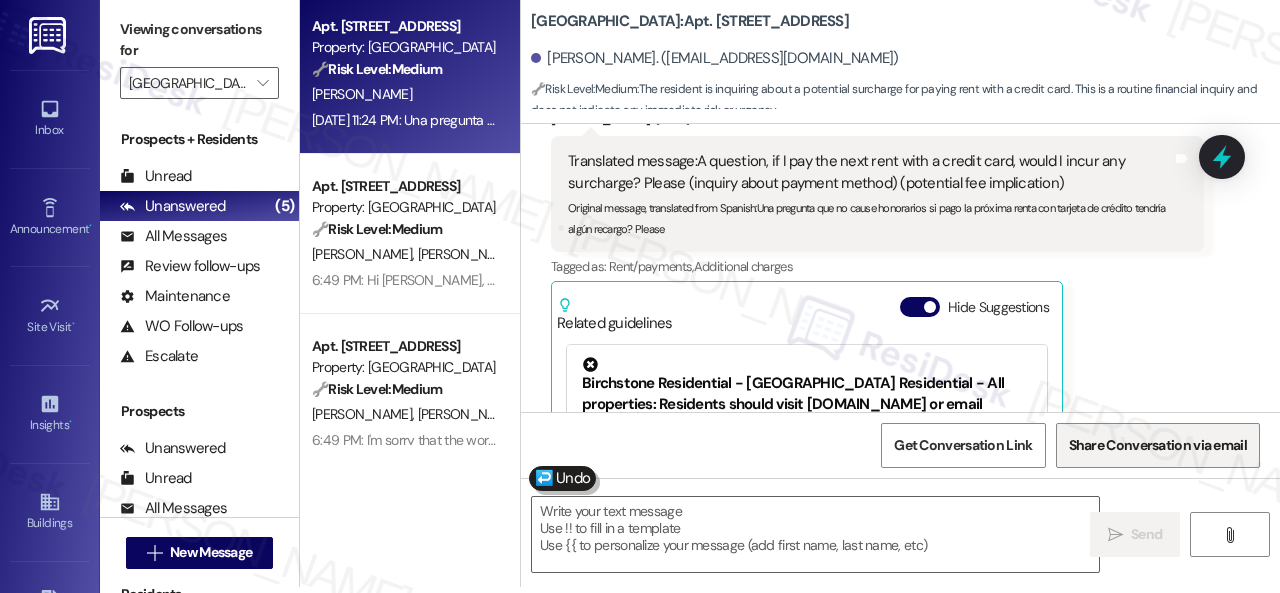 scroll, scrollTop: 0, scrollLeft: 0, axis: both 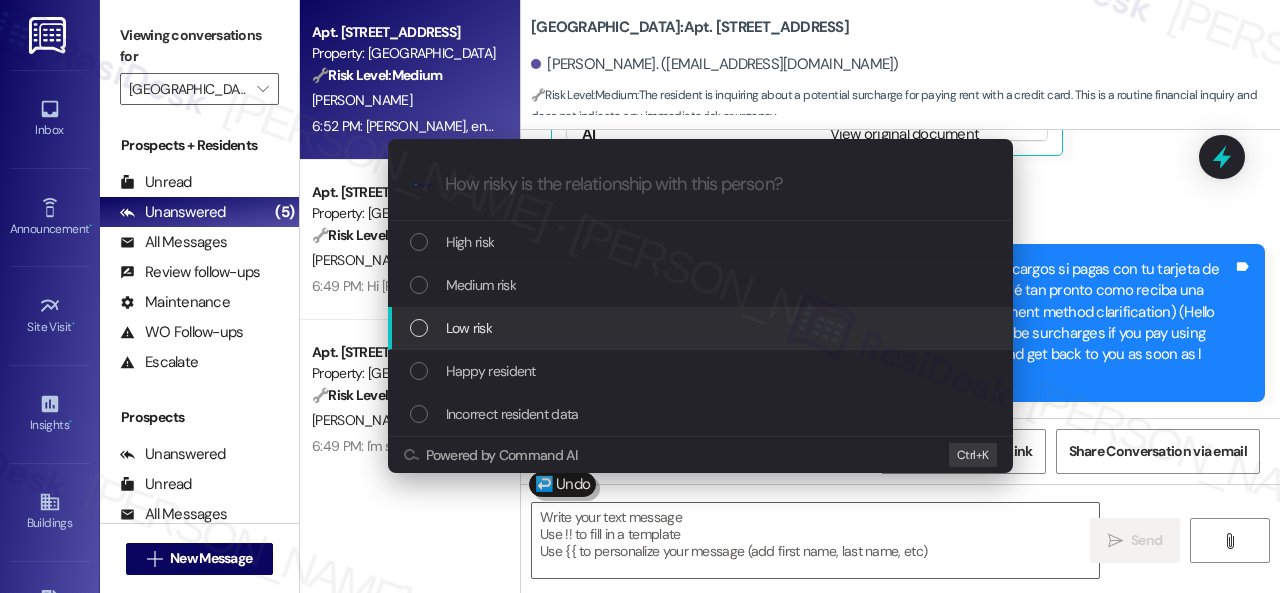 click on "Low risk" at bounding box center [469, 328] 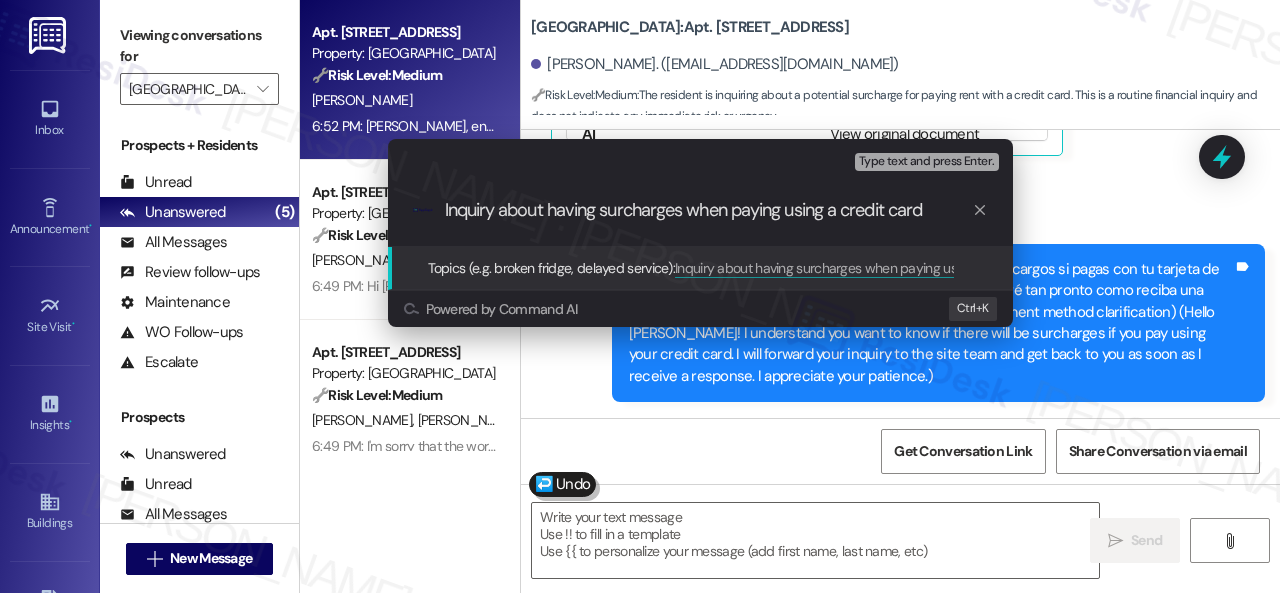 type on "Inquiry about having surcharges when paying using a credit card." 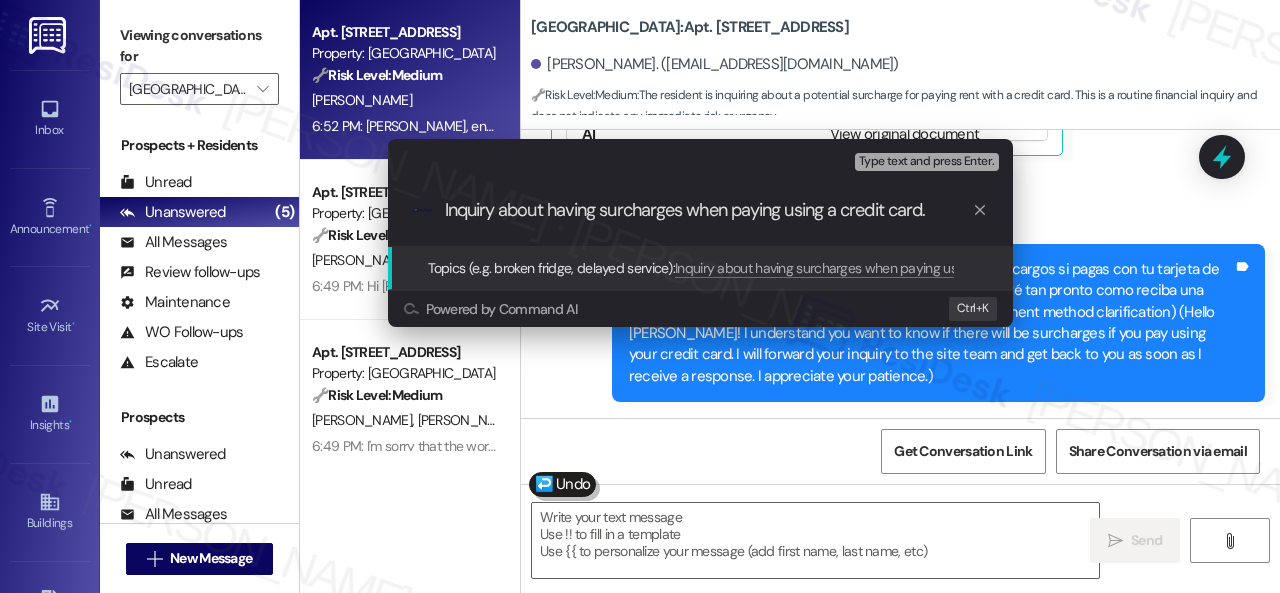 type 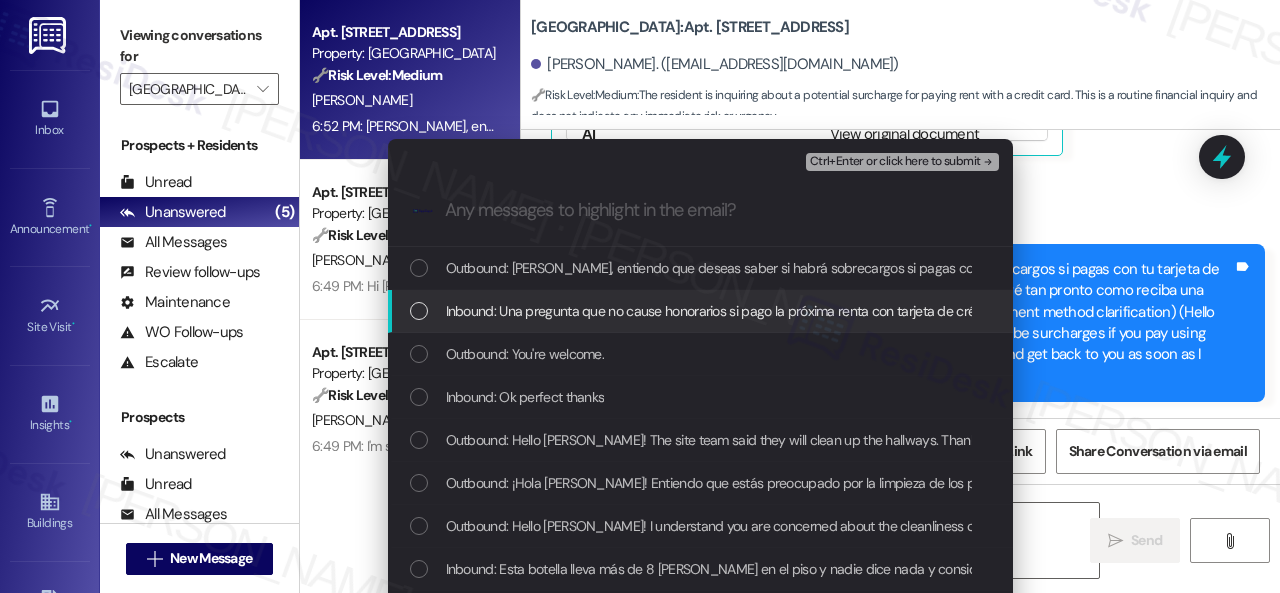 click on "Inbound: Una pregunta que no cause honorarios si pago la próxima renta con tarjeta de crédito tendría algún recargo? Please" at bounding box center [809, 311] 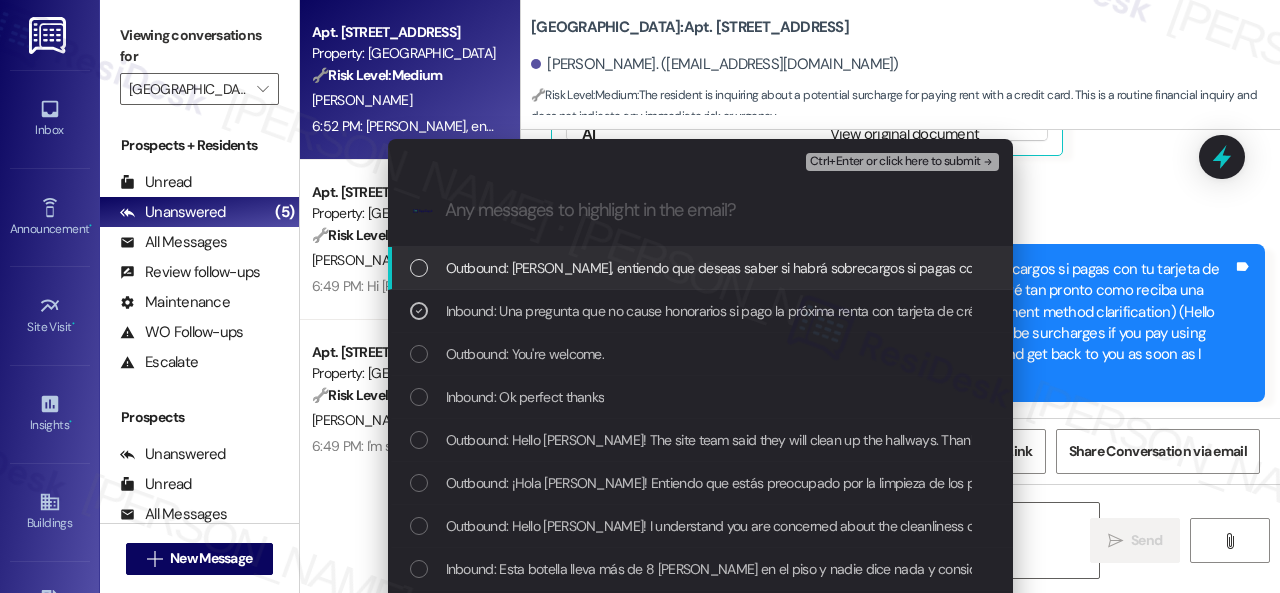 click on "Ctrl+Enter or click here to submit" at bounding box center [895, 162] 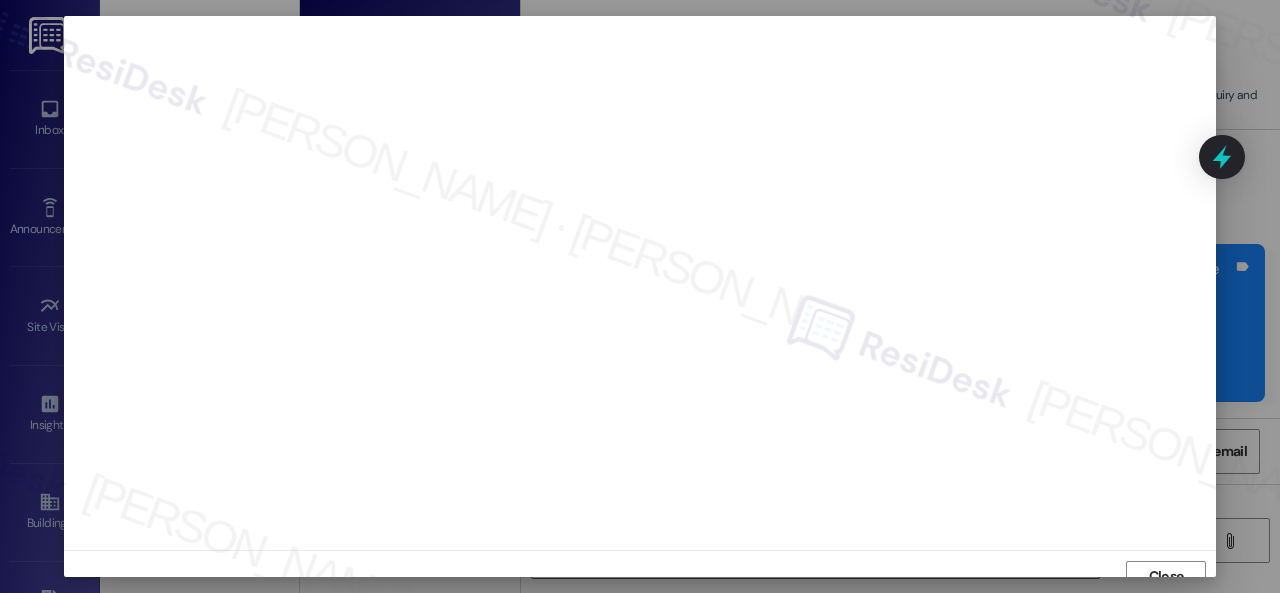 scroll, scrollTop: 15, scrollLeft: 0, axis: vertical 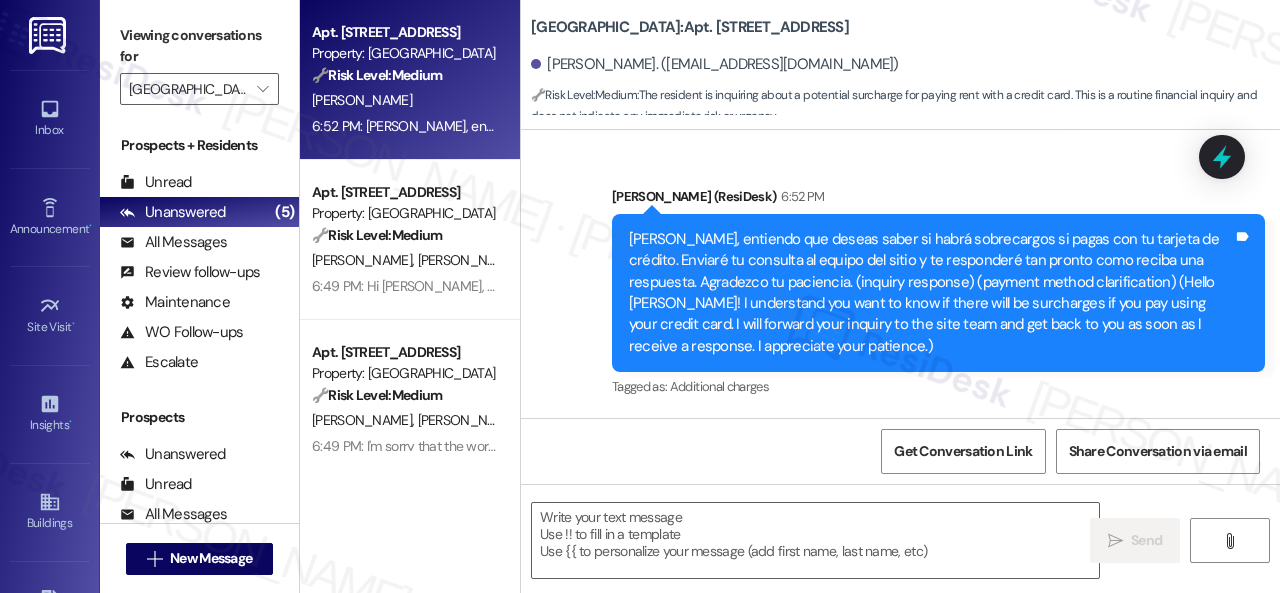 type on "Fetching suggested responses. Please feel free to read through the conversation in the meantime." 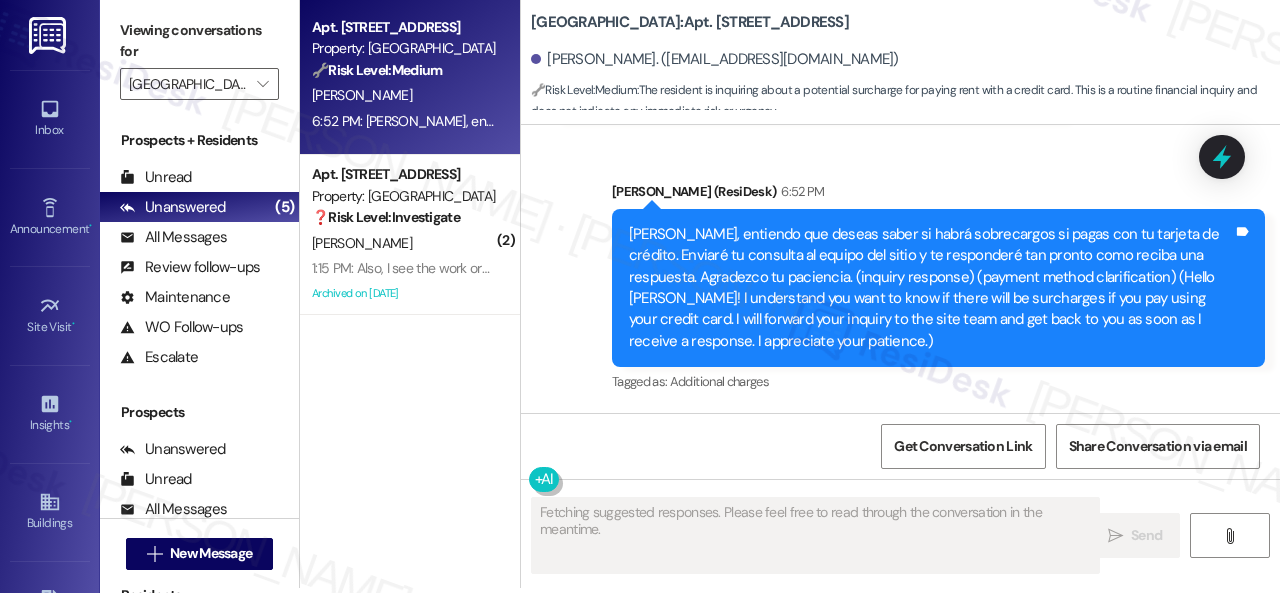 scroll, scrollTop: 6, scrollLeft: 0, axis: vertical 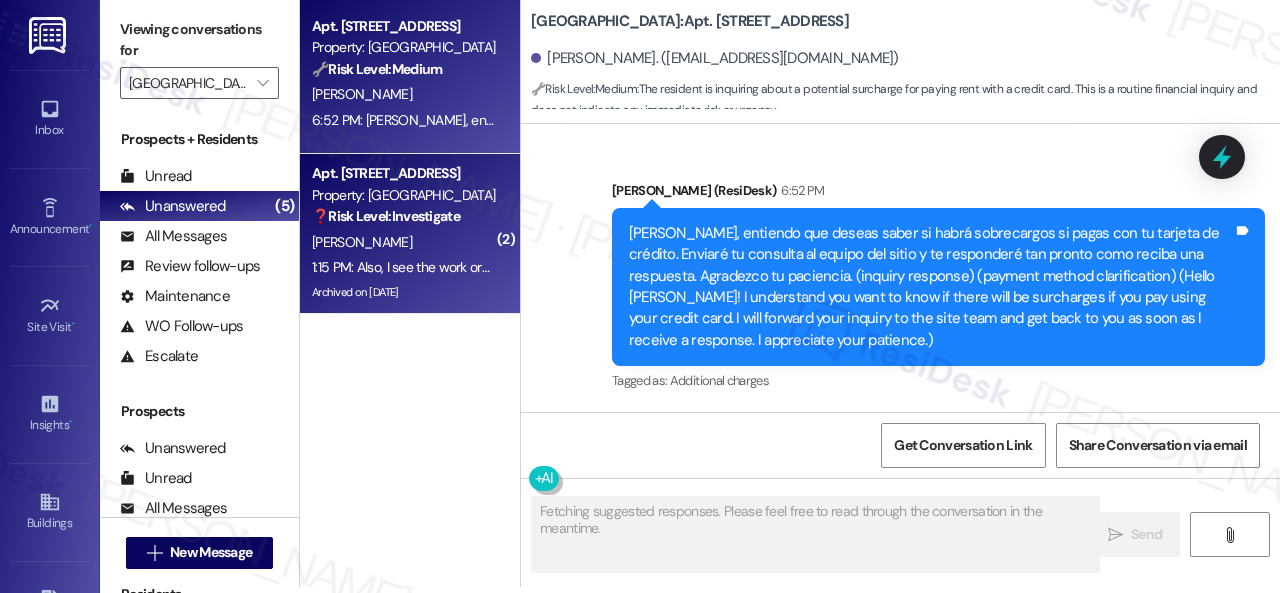 click on "[PERSON_NAME]" at bounding box center (404, 242) 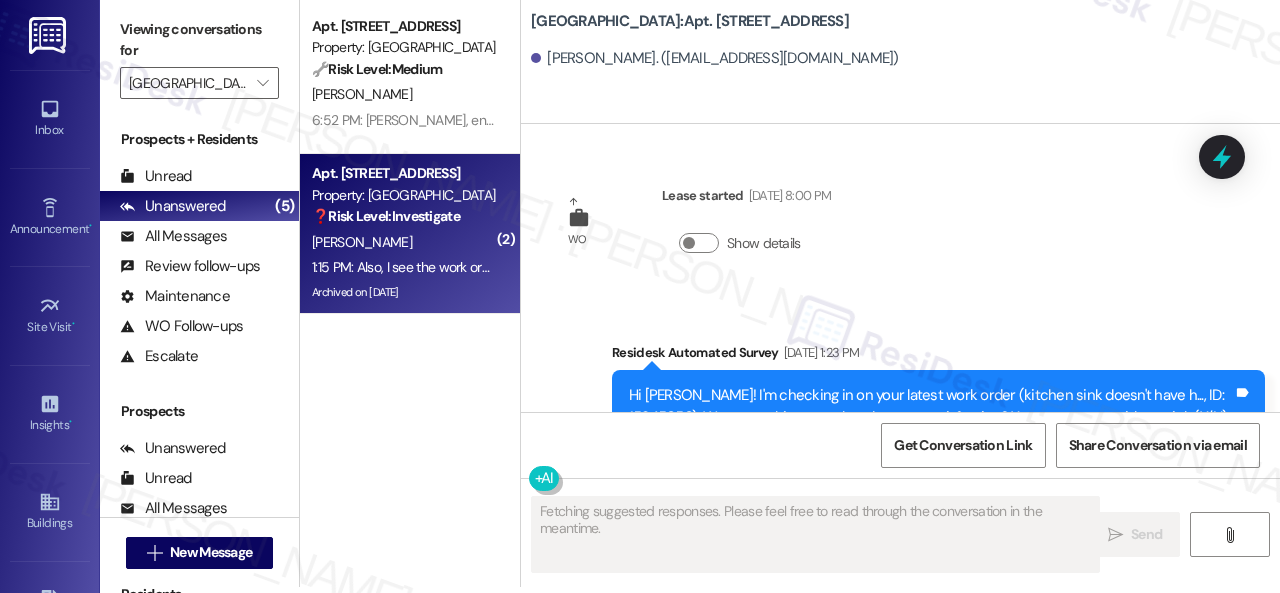 scroll, scrollTop: 37881, scrollLeft: 0, axis: vertical 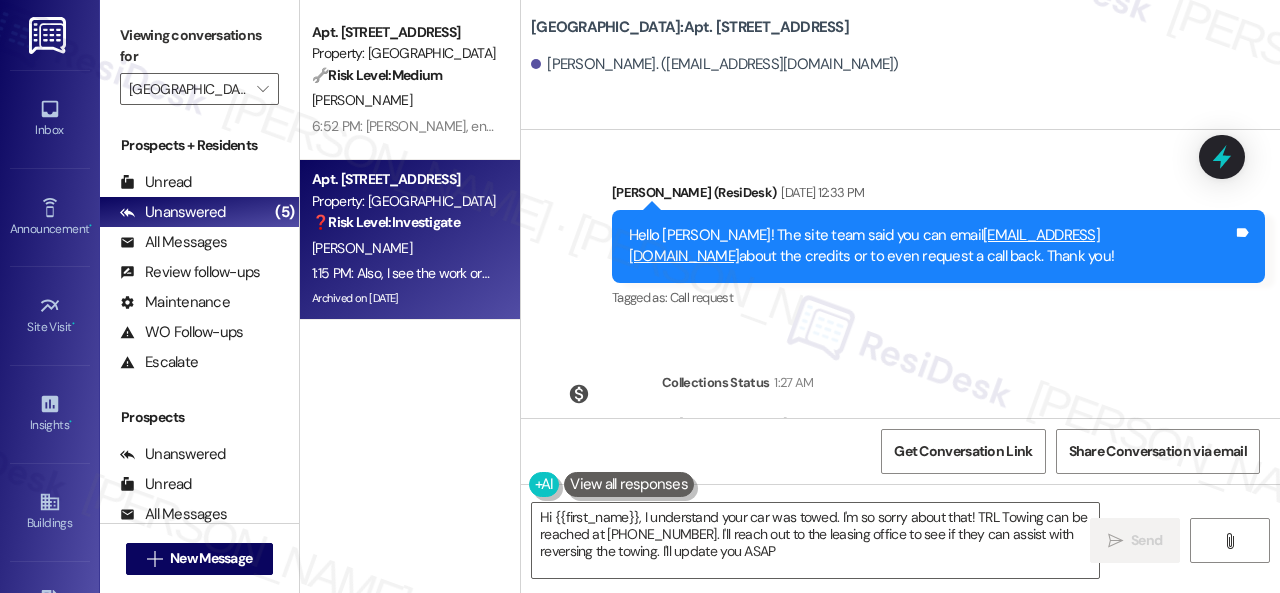 type on "Hi {{first_name}}, I understand your car was towed. I'm so sorry about that! TRL Towing can be reached at [PHONE_NUMBER]. I'll reach out to the leasing office to see if they can assist with reversing the towing. I'll update you ASAP!" 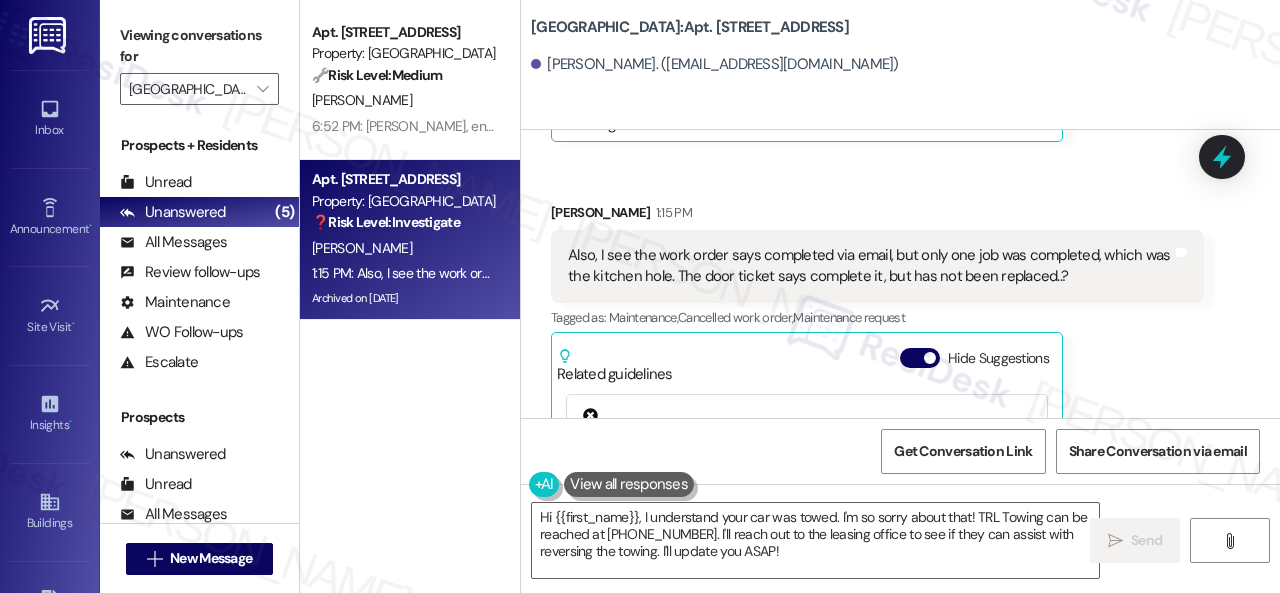 scroll, scrollTop: 37781, scrollLeft: 0, axis: vertical 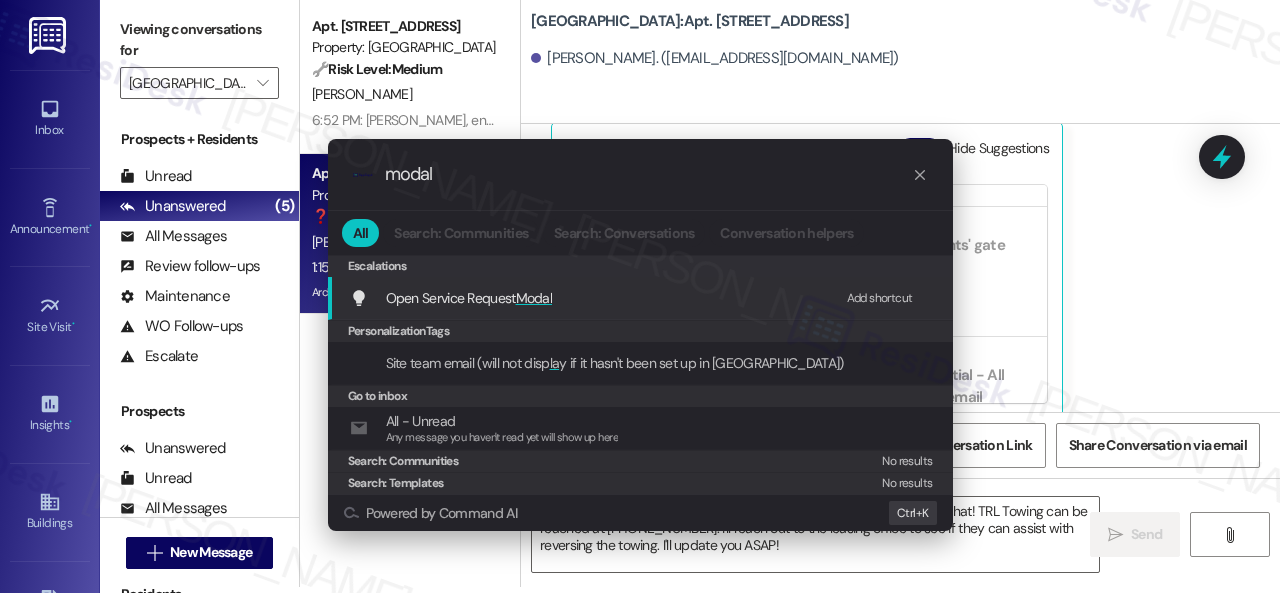 click on "Add shortcut" at bounding box center [880, 298] 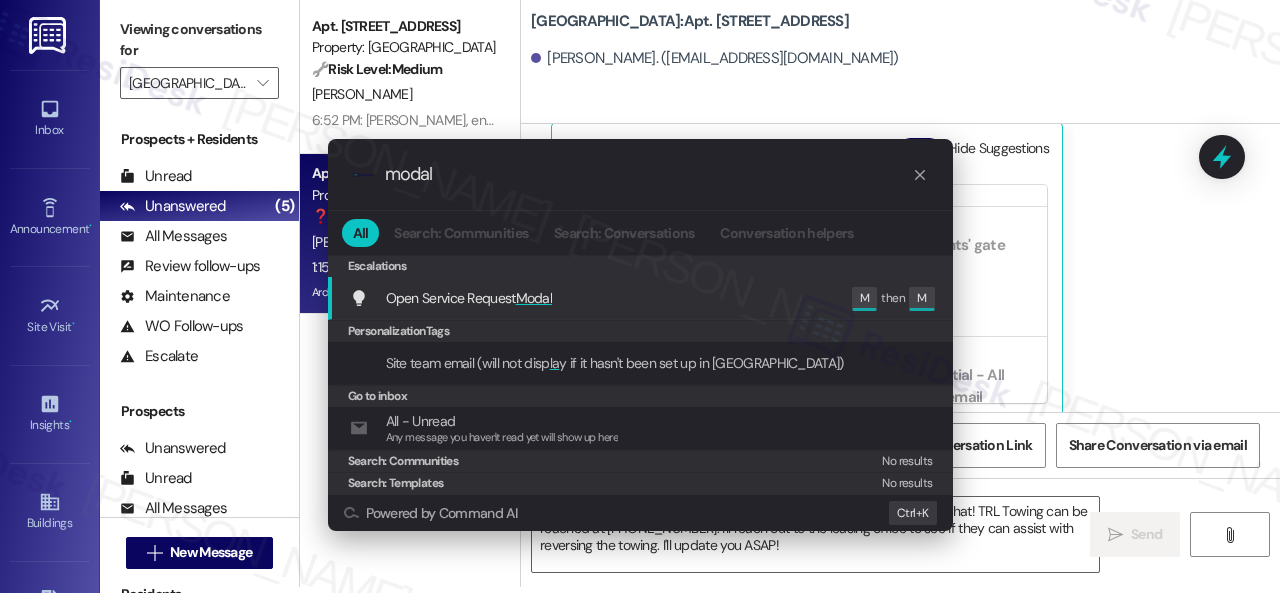 click on "Open Service Request  Modal" at bounding box center (469, 298) 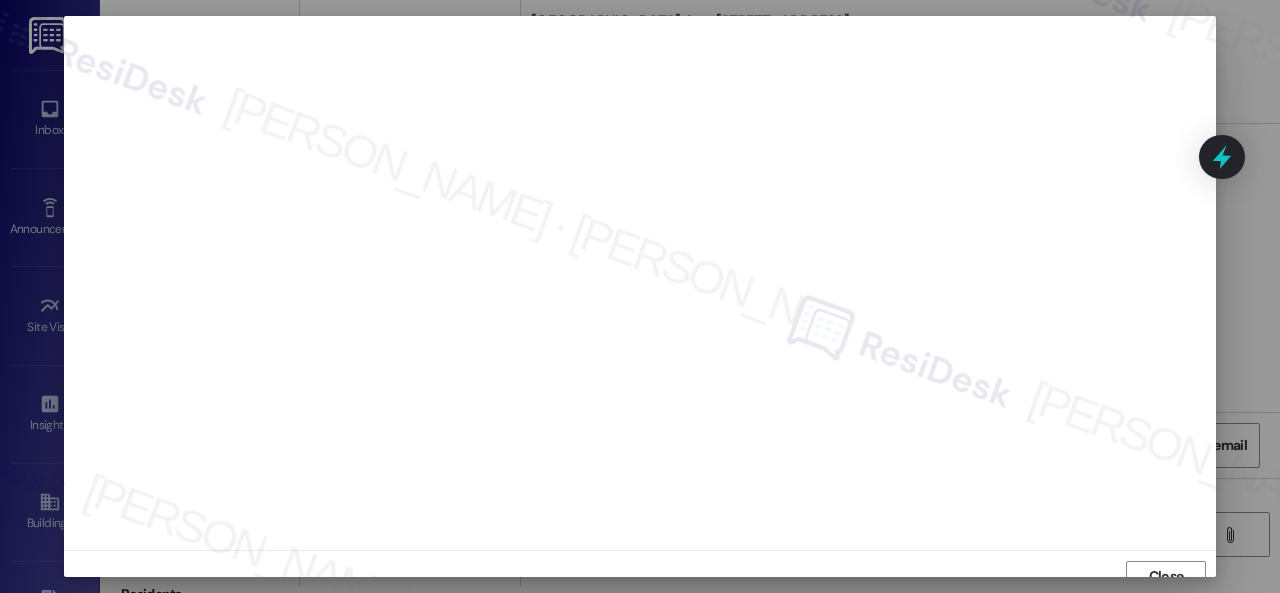 scroll, scrollTop: 15, scrollLeft: 0, axis: vertical 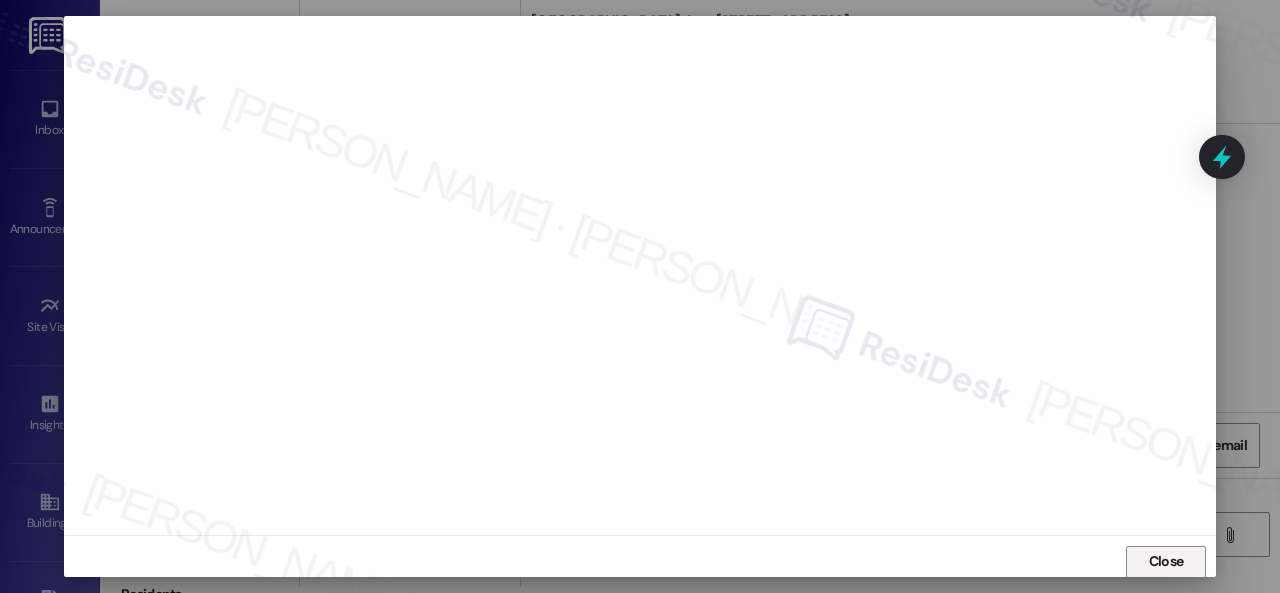 click on "Close" at bounding box center [1166, 561] 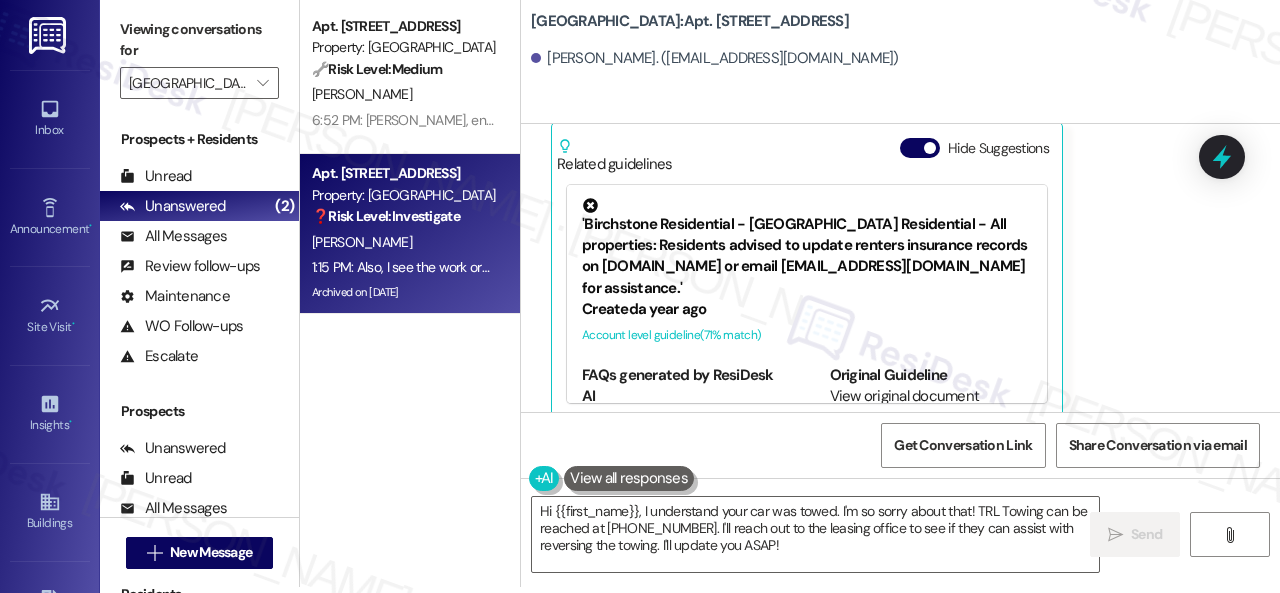click on "[PERSON_NAME] 1:15 PM Also, I see the work order says completed via email, but only one job was completed, which was the kitchen hole. The door ticket says complete it, but has not been replaced..?  Tags and notes Tagged as:   Maintenance ,  Click to highlight conversations about Maintenance Cancelled work order ,  Click to highlight conversations about Cancelled work order Maintenance request Click to highlight conversations about Maintenance request  Related guidelines Hide Suggestions 'Birchstone Residential - Birchstone Residential - All properties: Residents advised to update renters insurance records on [DOMAIN_NAME] or email [EMAIL_ADDRESS][DOMAIN_NAME] for assistance.' Created  a year ago Account level guideline  ( 71 % match) FAQs generated by ResiDesk AI How can I update my renters insurance records? You can visit [DOMAIN_NAME] to update your records or email [EMAIL_ADDRESS][DOMAIN_NAME] for assistance. What if I don't have renters insurance? Original Guideline" at bounding box center (877, 205) 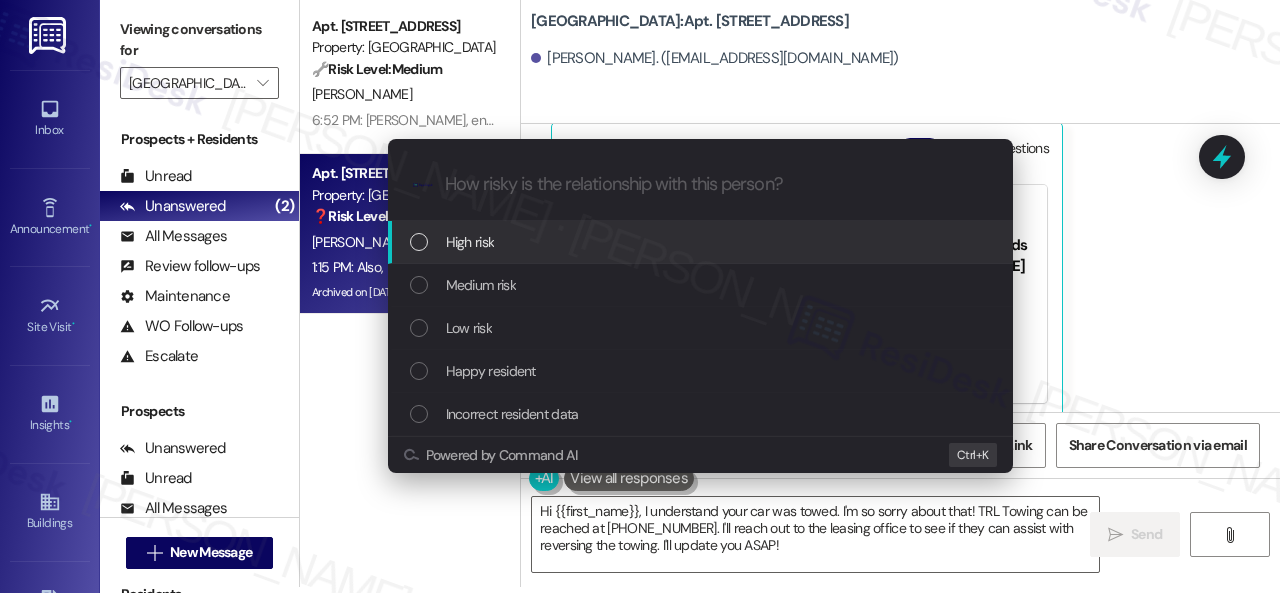 click on "High risk" at bounding box center [470, 242] 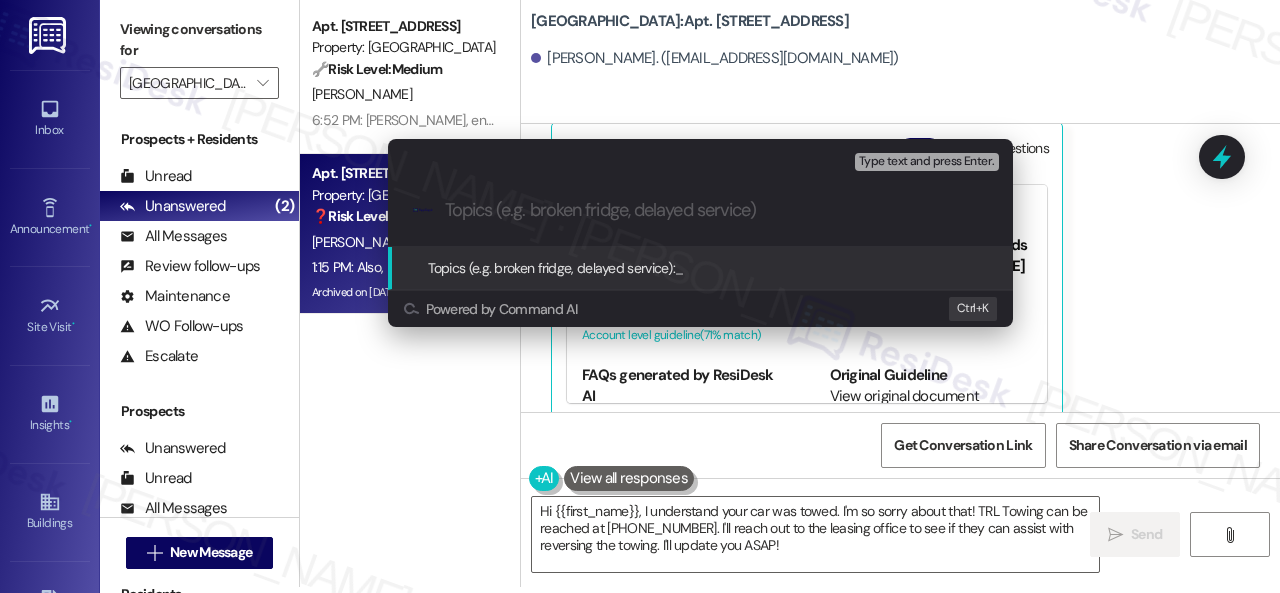 paste on "Follow-up on work order 16050004" 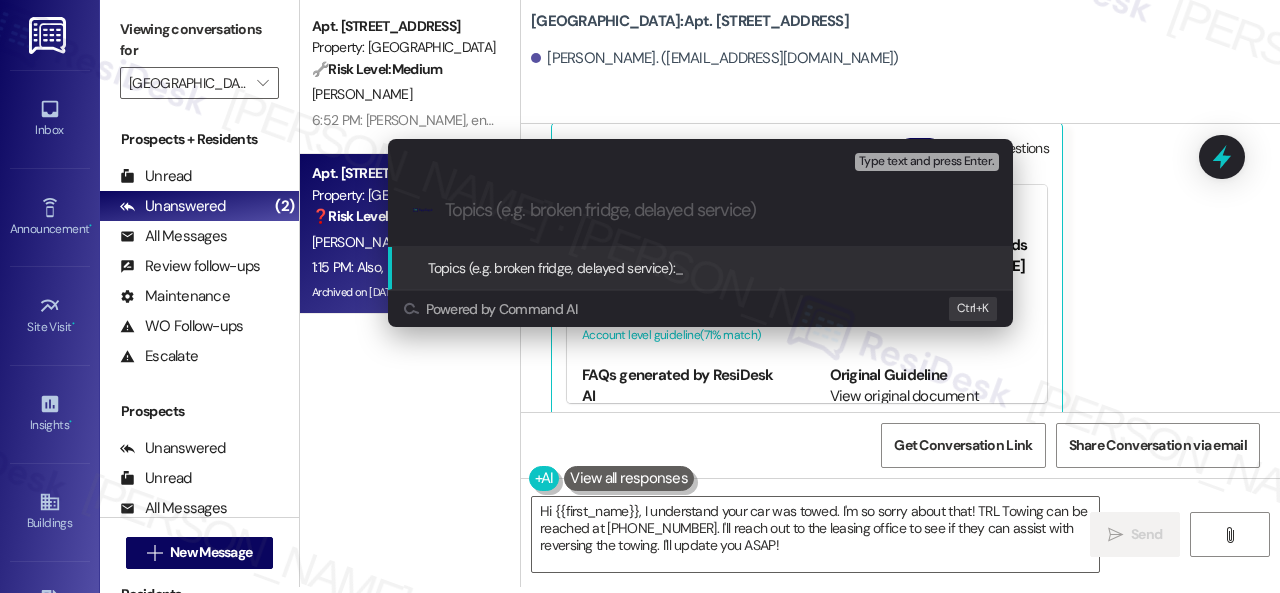 type on "Follow-up on work order 16050004" 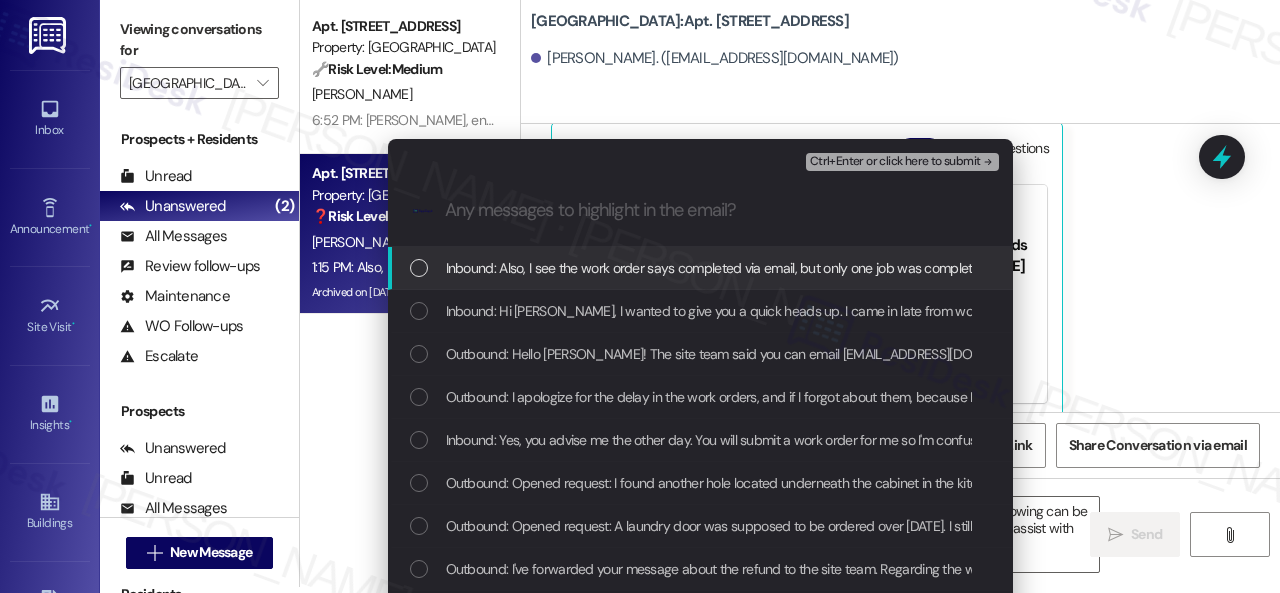click on "Inbound: Also, I see the work order says completed via email, but only one job was completed, which was the kitchen hole. The door ticket says complete it, but has not been replaced..?" at bounding box center (980, 268) 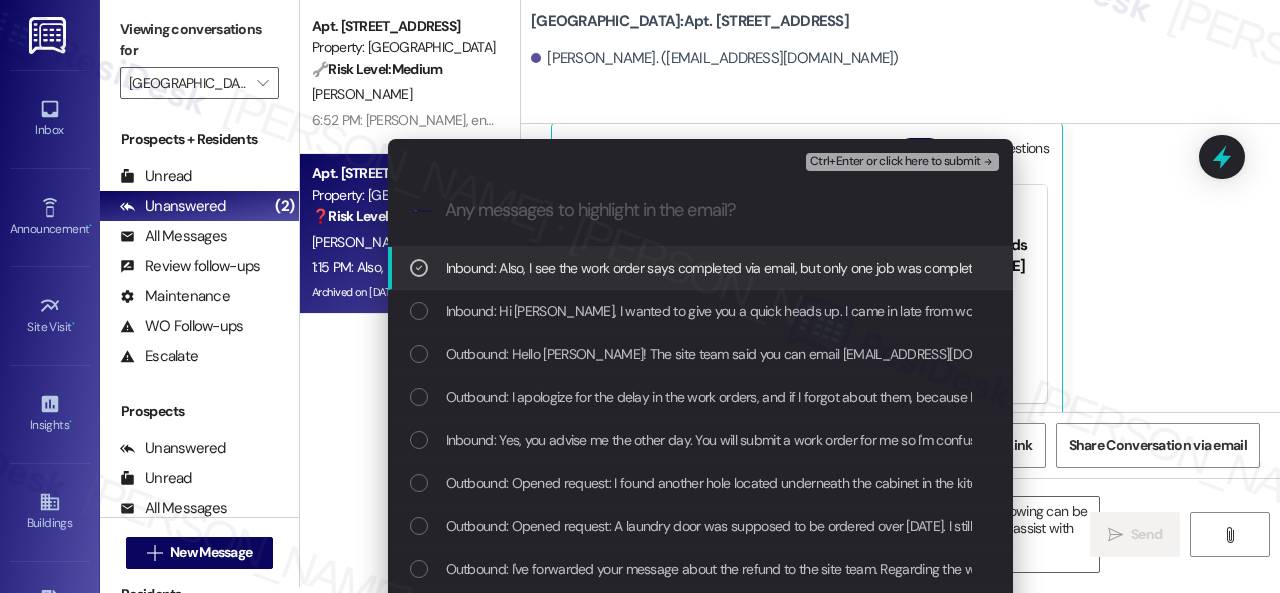 click on "Ctrl+Enter or click here to submit" at bounding box center [895, 162] 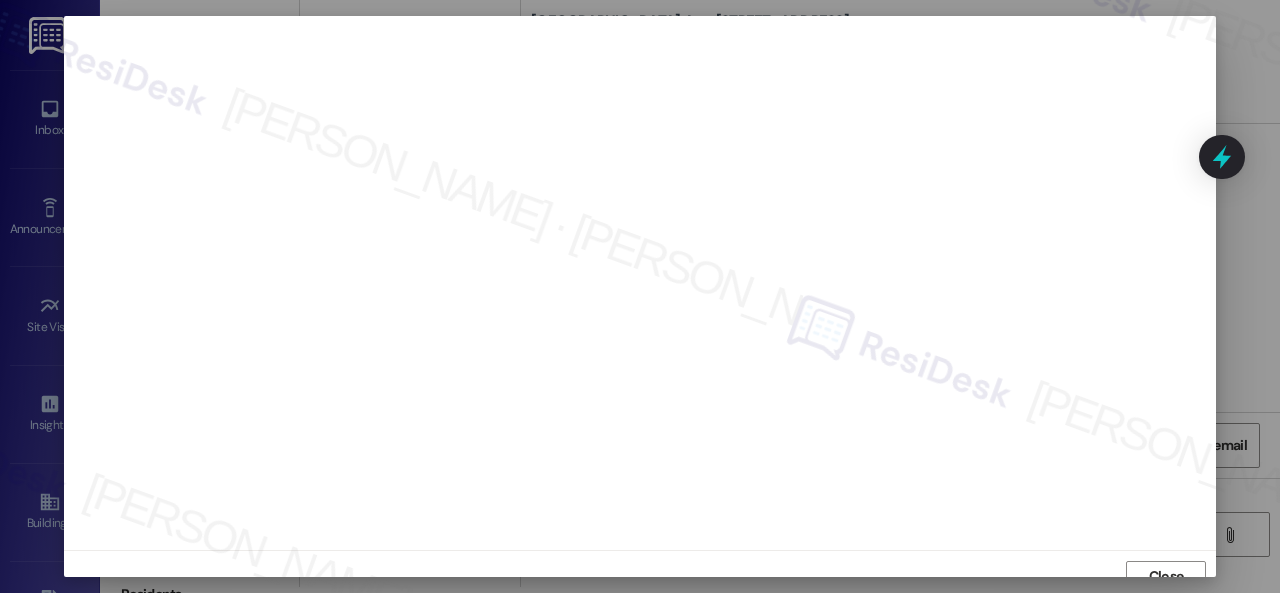 scroll, scrollTop: 15, scrollLeft: 0, axis: vertical 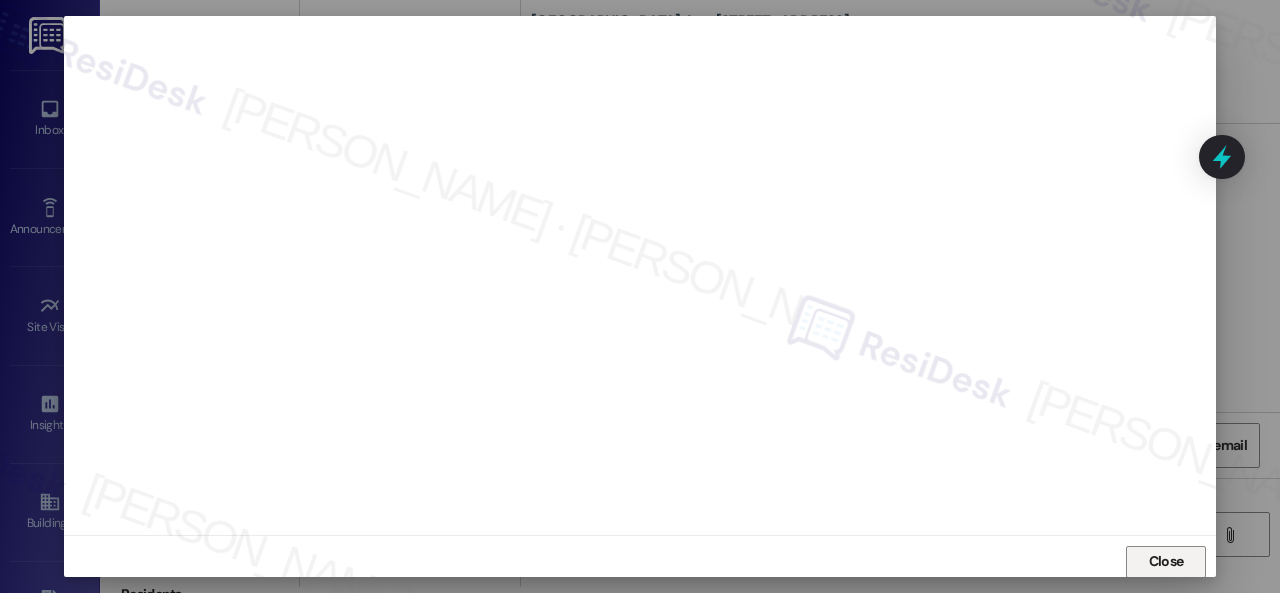 click on "Close" at bounding box center (1166, 561) 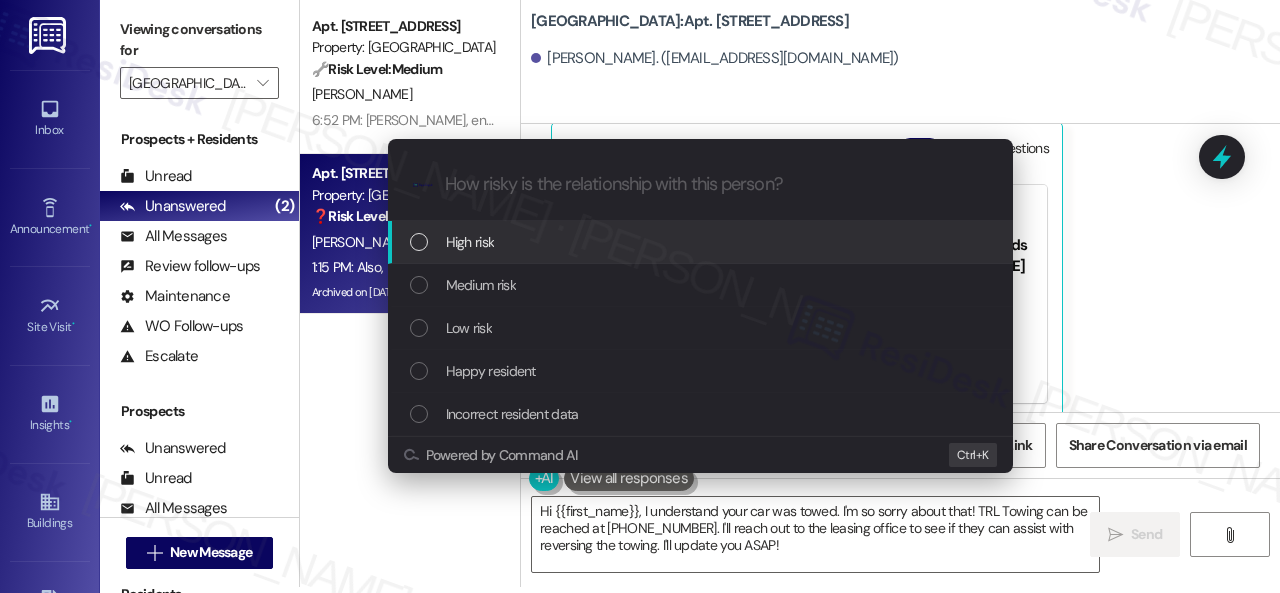 click on "High risk" at bounding box center [470, 242] 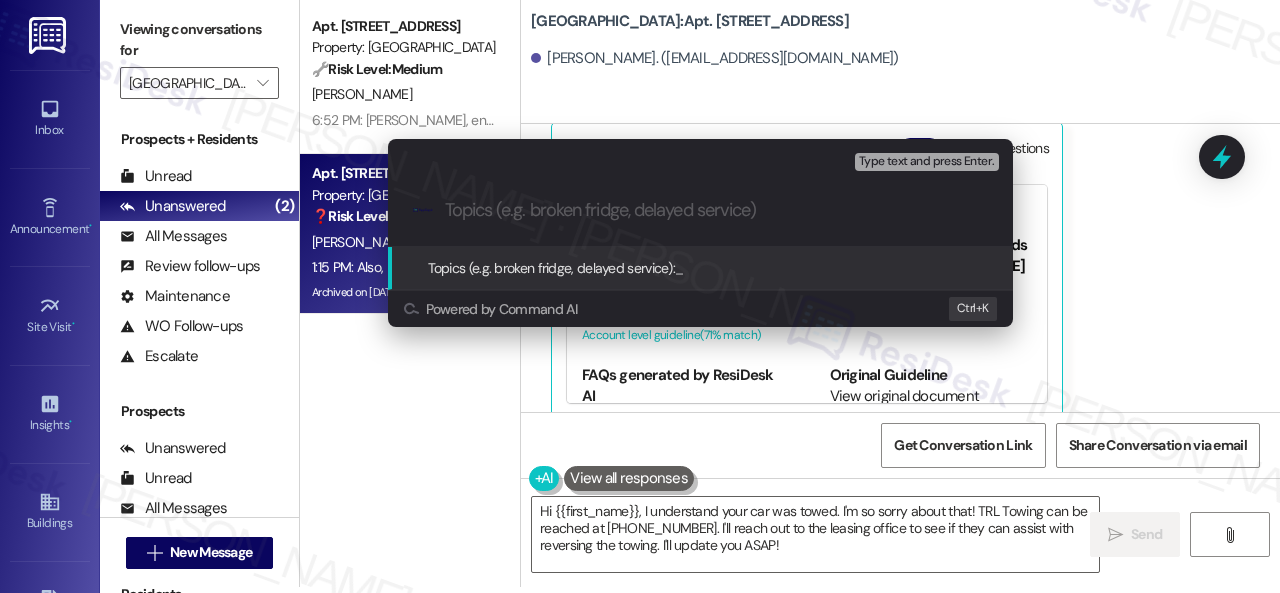paste on "Follow-up on work order 16050004" 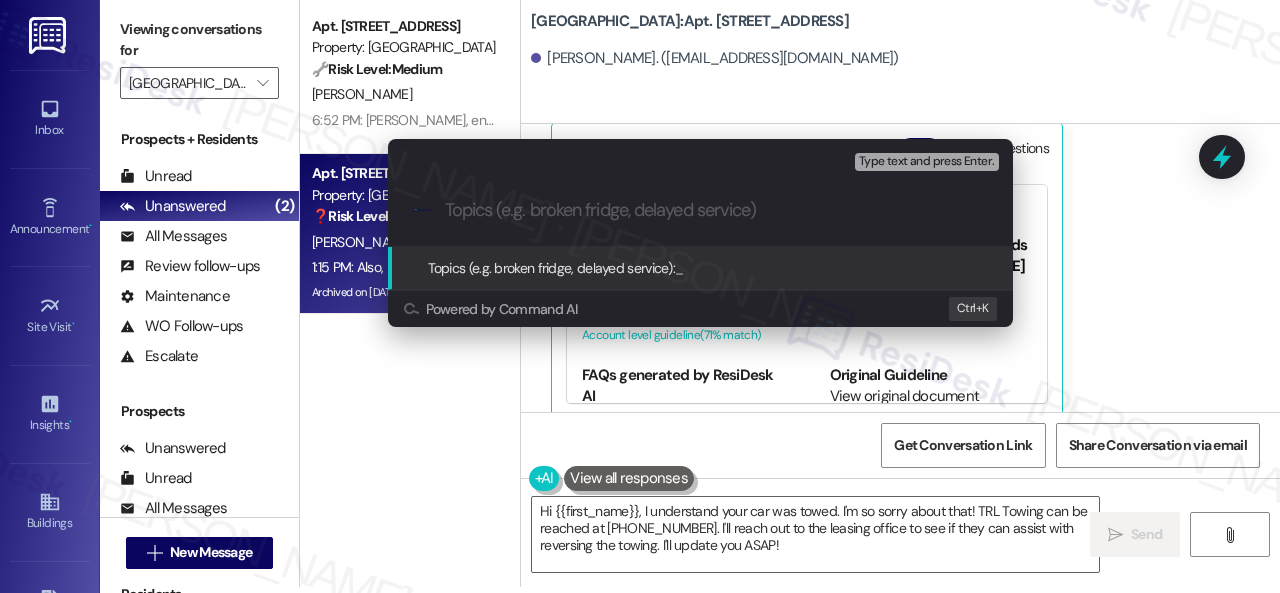 type on "Follow-up on work order 16050004" 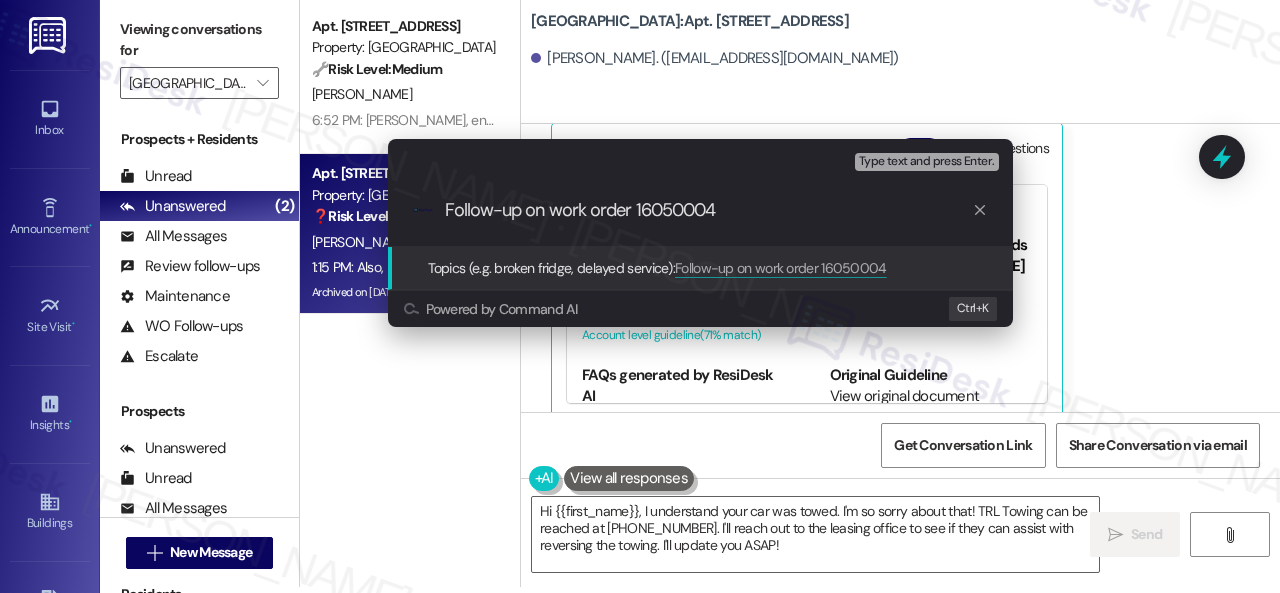type 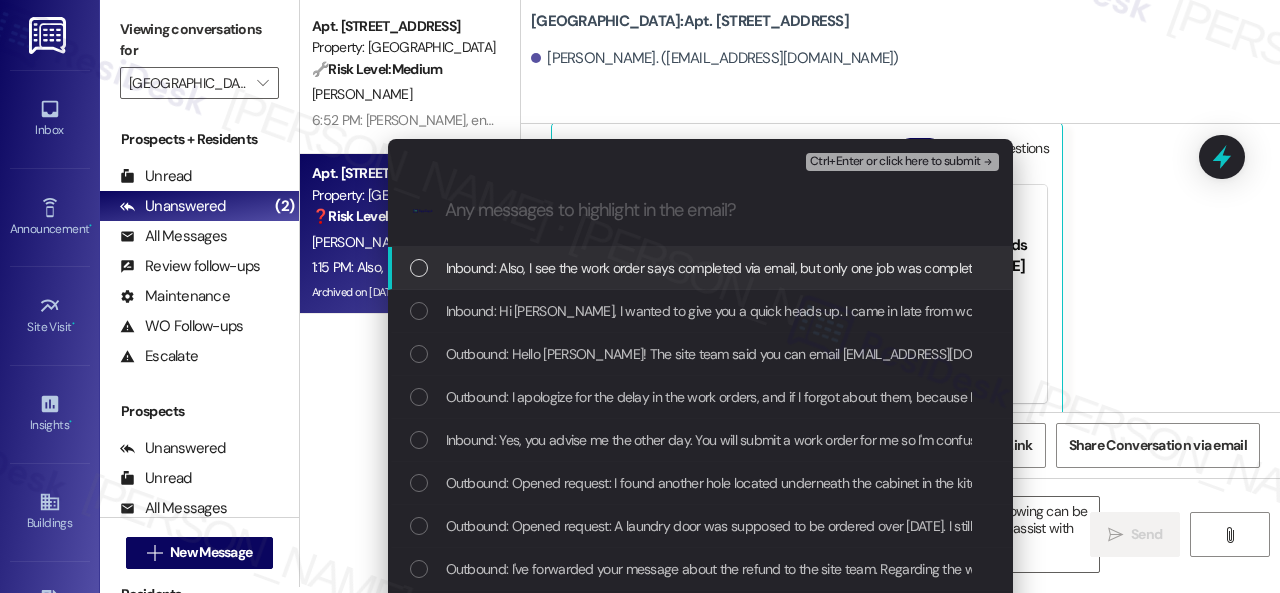 click on "Inbound: Also, I see the work order says completed via email, but only one job was completed, which was the kitchen hole. The door ticket says complete it, but has not been replaced..?" at bounding box center (980, 268) 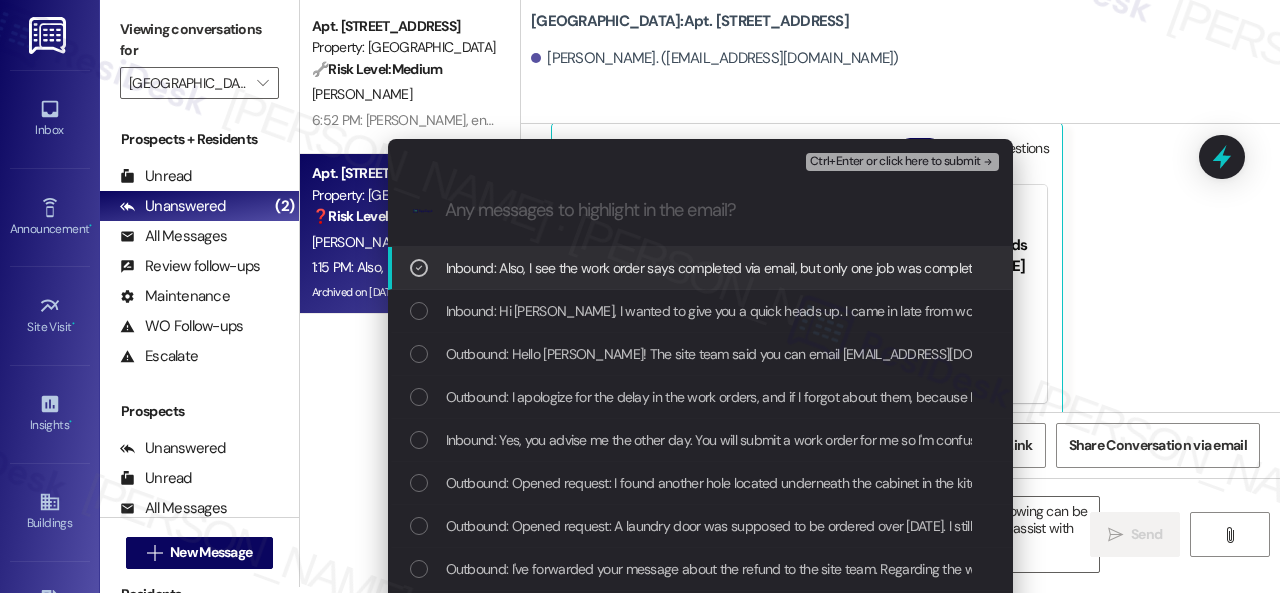 click on "Ctrl+Enter or click here to submit" at bounding box center [895, 162] 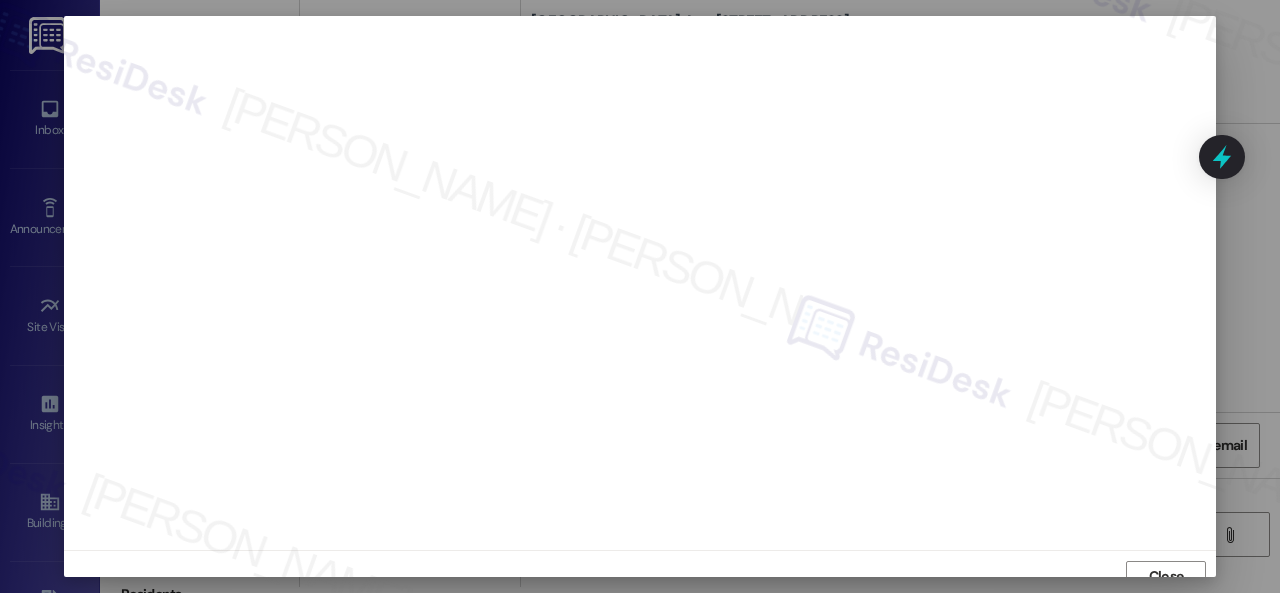scroll, scrollTop: 15, scrollLeft: 0, axis: vertical 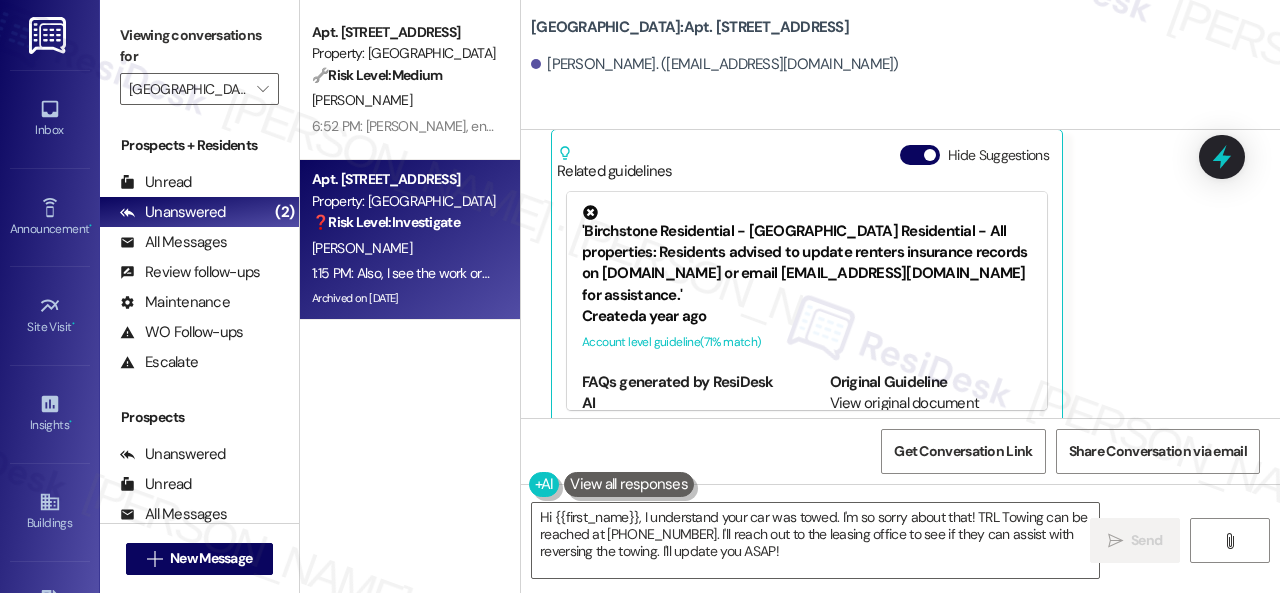 click on "[PERSON_NAME] 1:15 PM Also, I see the work order says completed via email, but only one job was completed, which was the kitchen hole. The door ticket says complete it, but has not been replaced..?  Tags and notes Tagged as:   Maintenance ,  Click to highlight conversations about Maintenance Cancelled work order ,  Click to highlight conversations about Cancelled work order Maintenance request ,  Click to highlight conversations about Maintenance request Emailed client ,  Click to highlight conversations about Emailed client Escalation type escalation Click to highlight conversations about Escalation type escalation  Related guidelines Hide Suggestions 'Birchstone Residential - Birchstone Residential - All properties: Residents advised to update renters insurance records on [DOMAIN_NAME] or email [EMAIL_ADDRESS][DOMAIN_NAME] for assistance.' Created  a year ago Account level guideline  ( 71 % match) FAQs generated by ResiDesk AI How can I update my renters insurance records? Created   (" at bounding box center (877, 212) 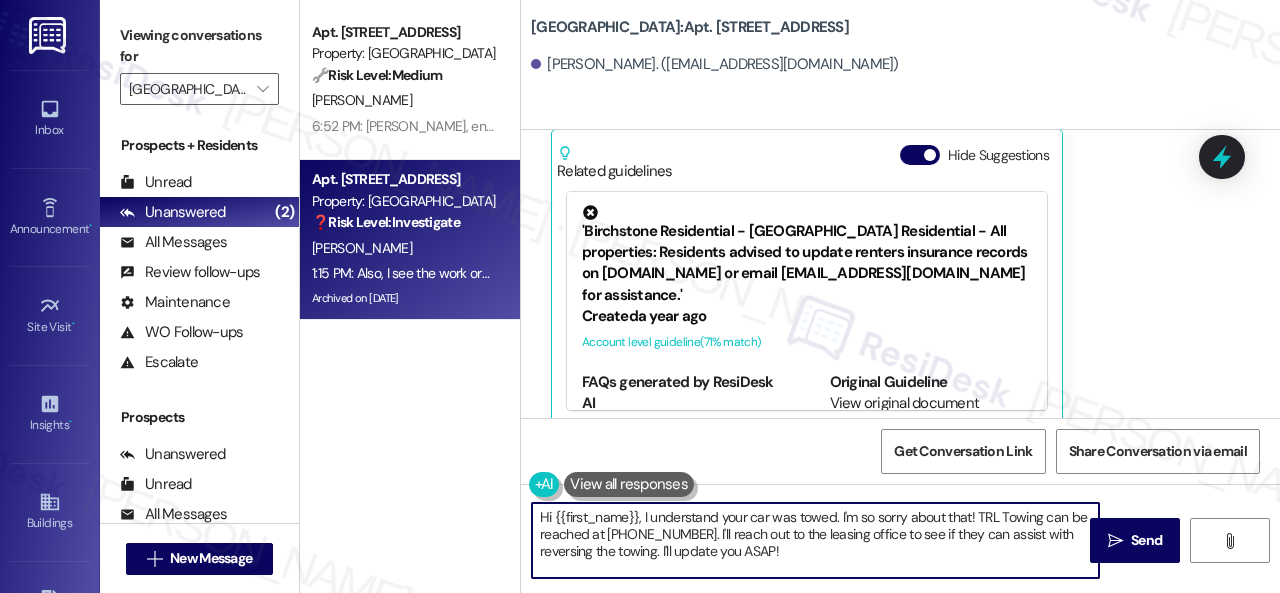 drag, startPoint x: 643, startPoint y: 515, endPoint x: 867, endPoint y: 574, distance: 231.6398 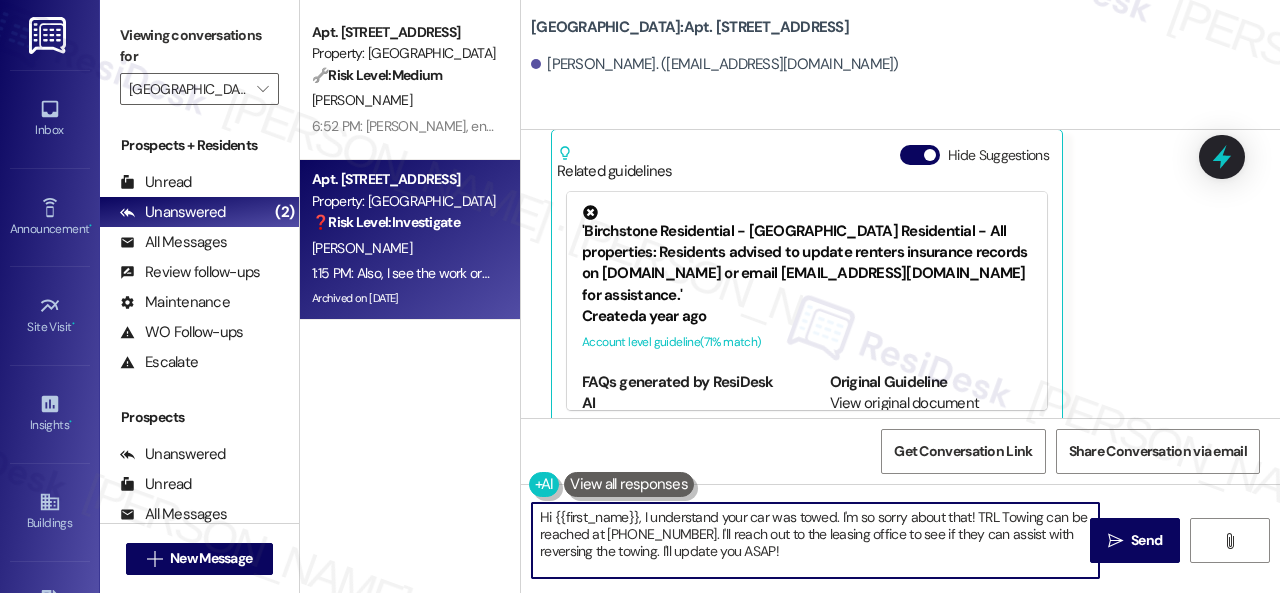 click on "Hi {{first_name}}, I understand your car was towed. I'm so sorry about that! TRL Towing can be reached at [PHONE_NUMBER]. I'll reach out to the leasing office to see if they can assist with reversing the towing. I'll update you ASAP!" at bounding box center [815, 540] 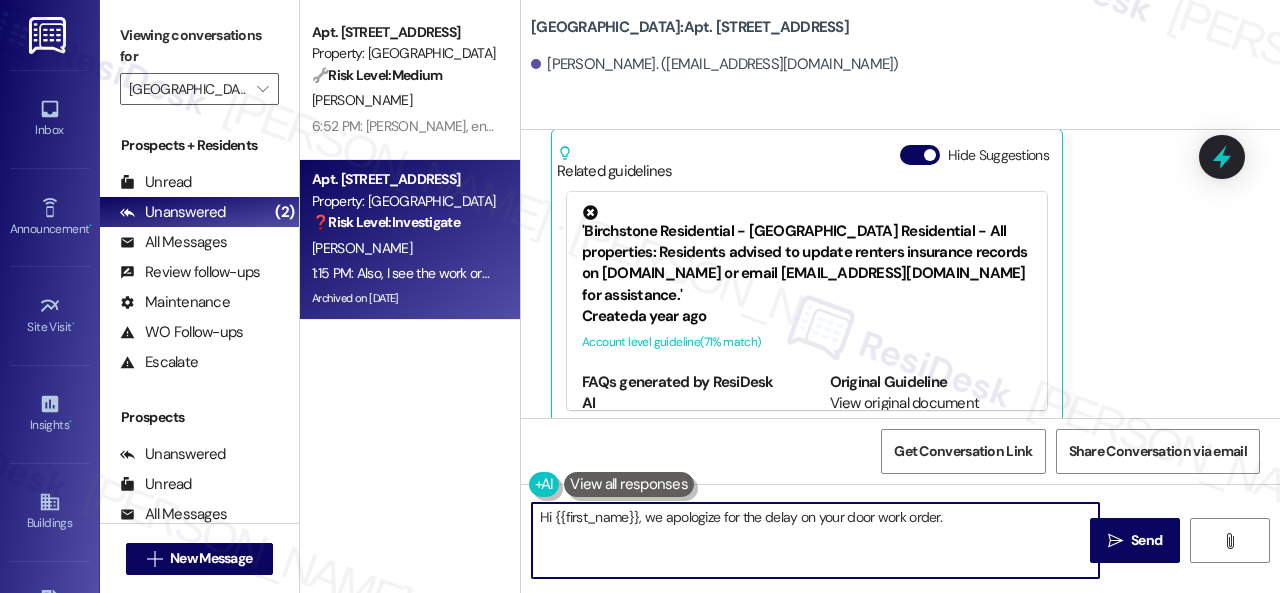 paste on "I've made a follow-up with the site team regarding your work order." 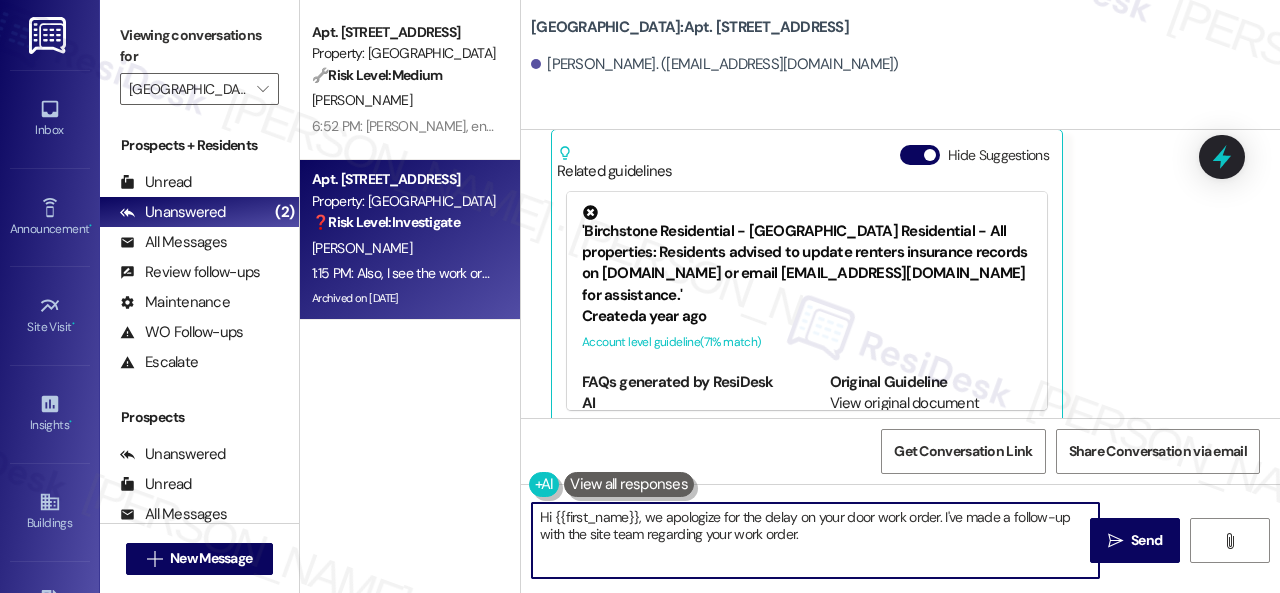 drag, startPoint x: 644, startPoint y: 537, endPoint x: 797, endPoint y: 536, distance: 153.00327 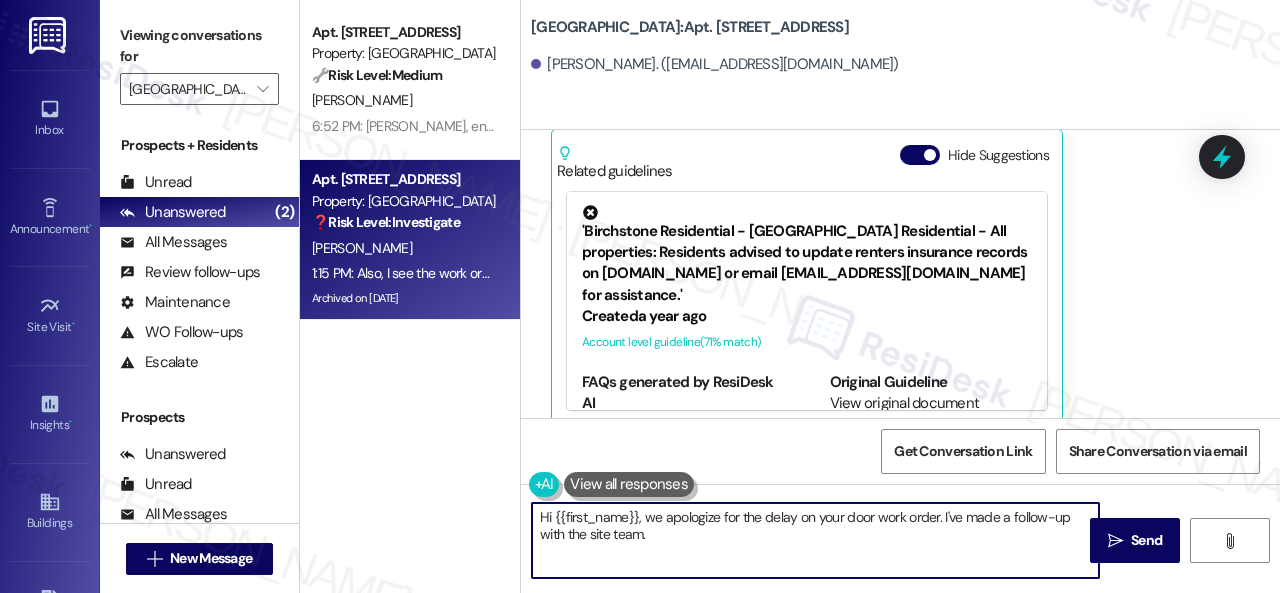 click on "Hi {{first_name}}, we apologize for the delay on your door work order. I've made a follow-up with the site team." at bounding box center [815, 540] 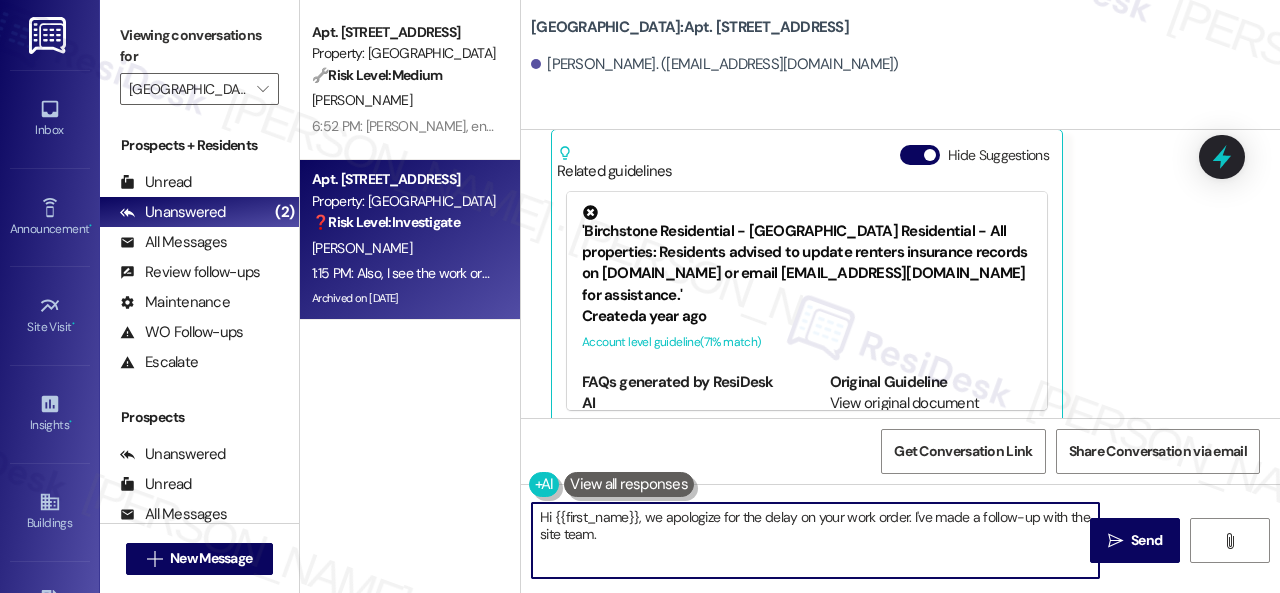 click on "Hi {{first_name}}, we apologize for the delay on your work order. I've made a follow-up with the site team." at bounding box center [815, 540] 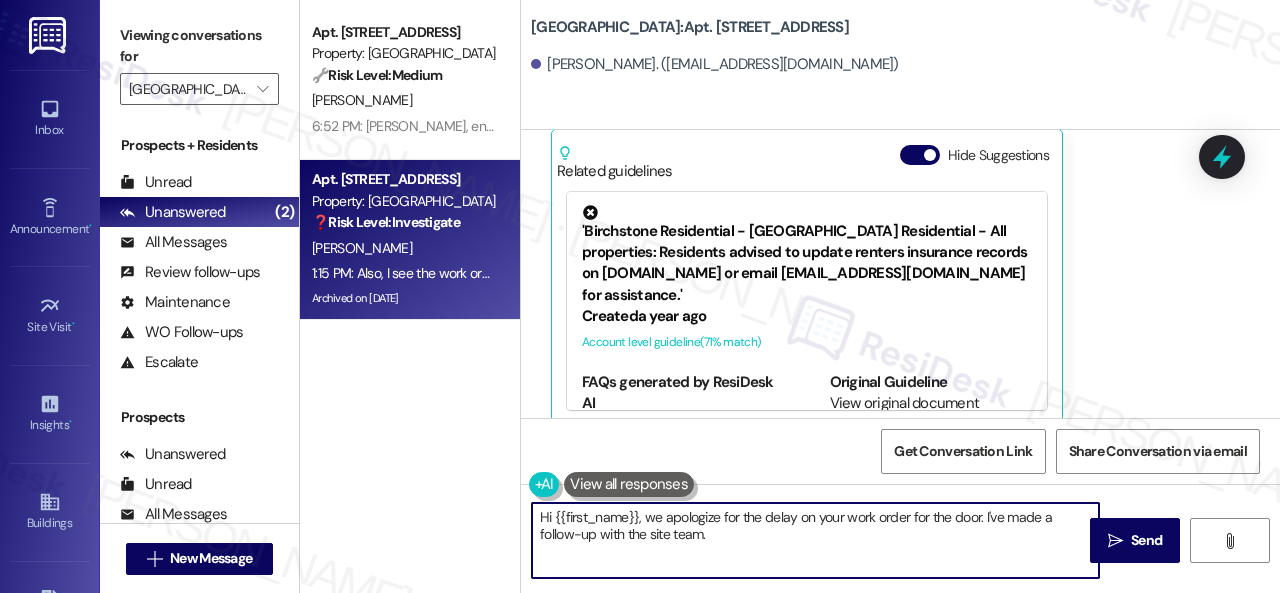 click on "Hi {{first_name}}, we apologize for the delay on your work order for the door. I've made a follow-up with the site team." at bounding box center (815, 540) 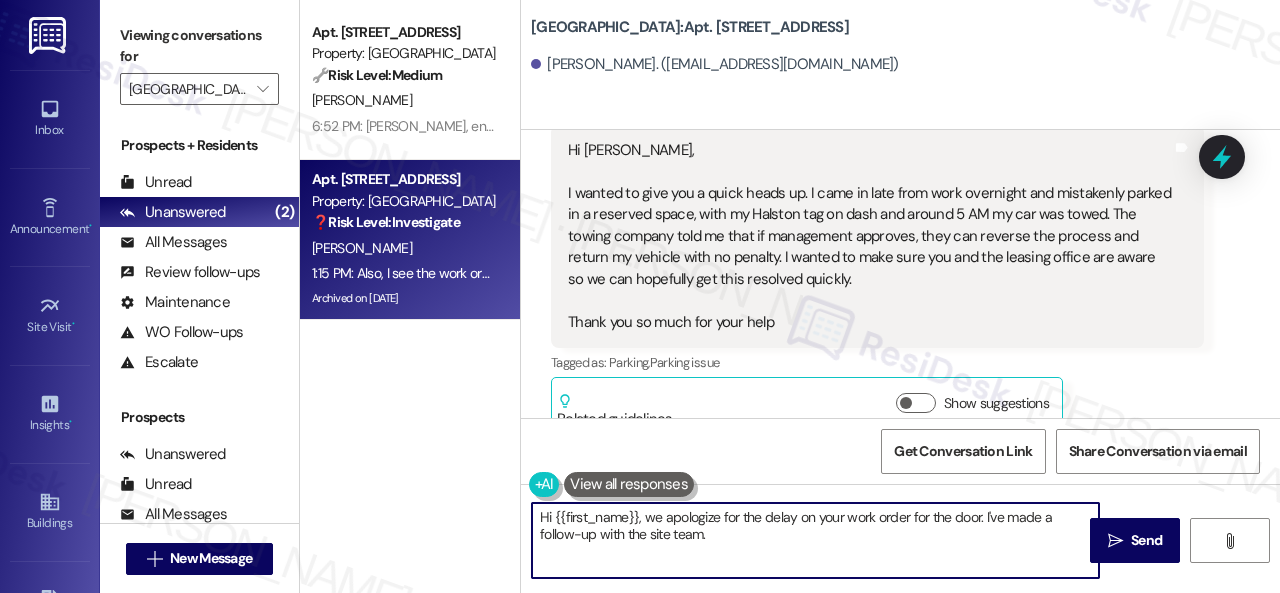 scroll, scrollTop: 37380, scrollLeft: 0, axis: vertical 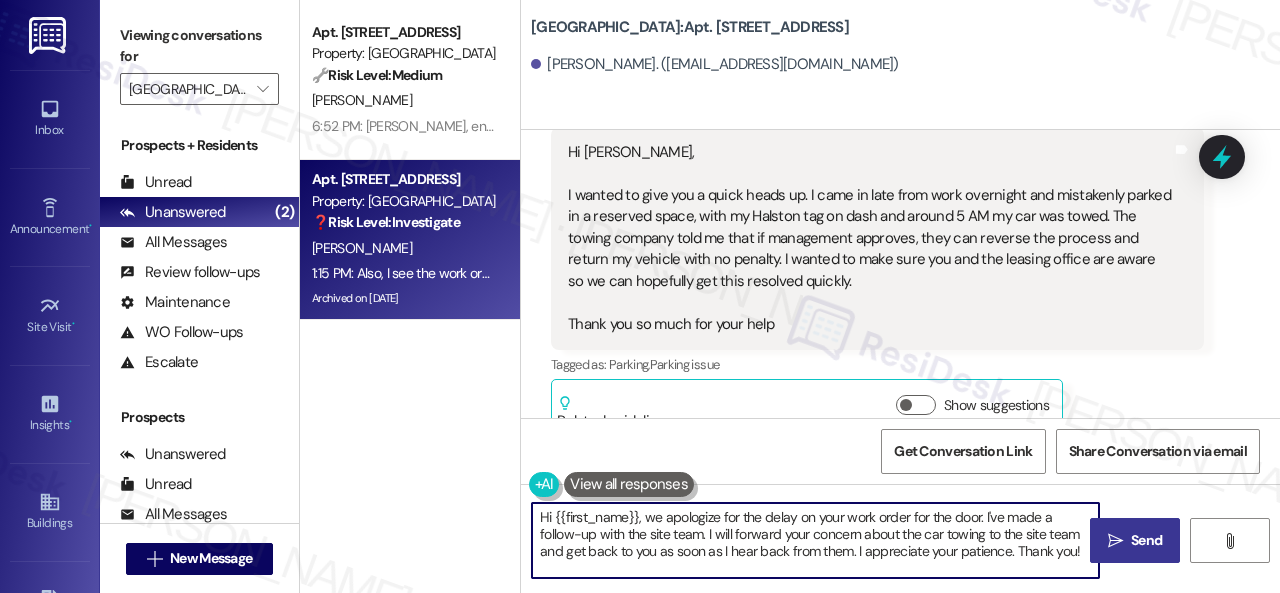 type on "Hi {{first_name}}, we apologize for the delay on your work order for the door. I've made a follow-up with the site team. I will forward your concern about the car towing to the site team and get back to you as soon as I hear back from them. I appreciate your patience. Thank you!" 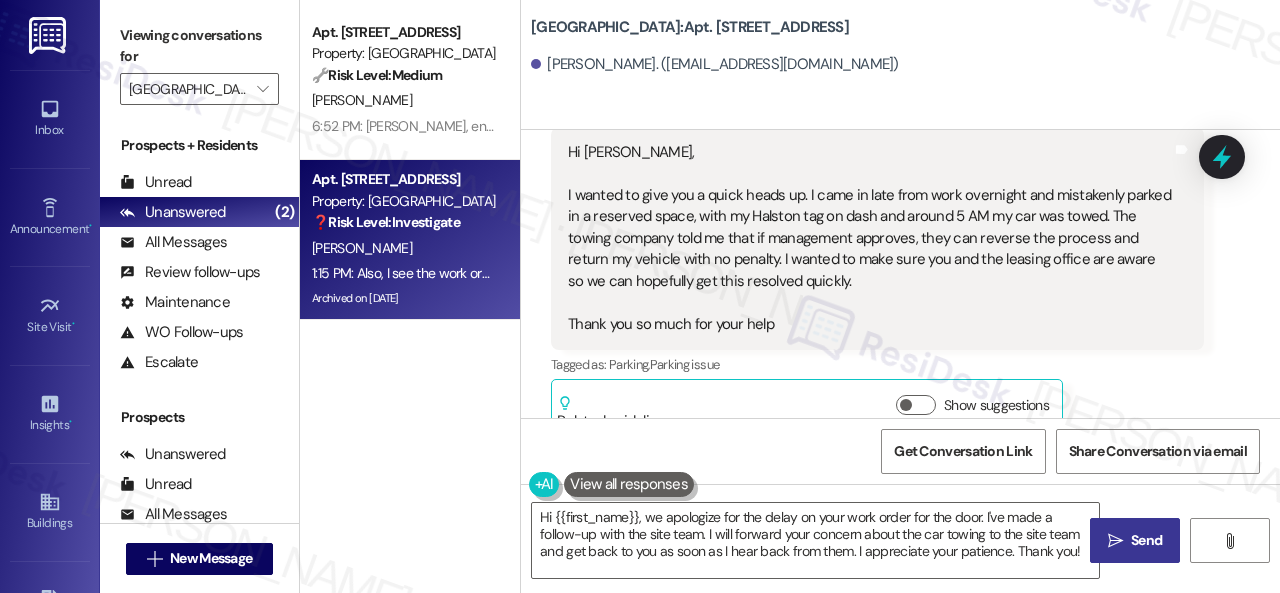 click on "Send" at bounding box center (1146, 540) 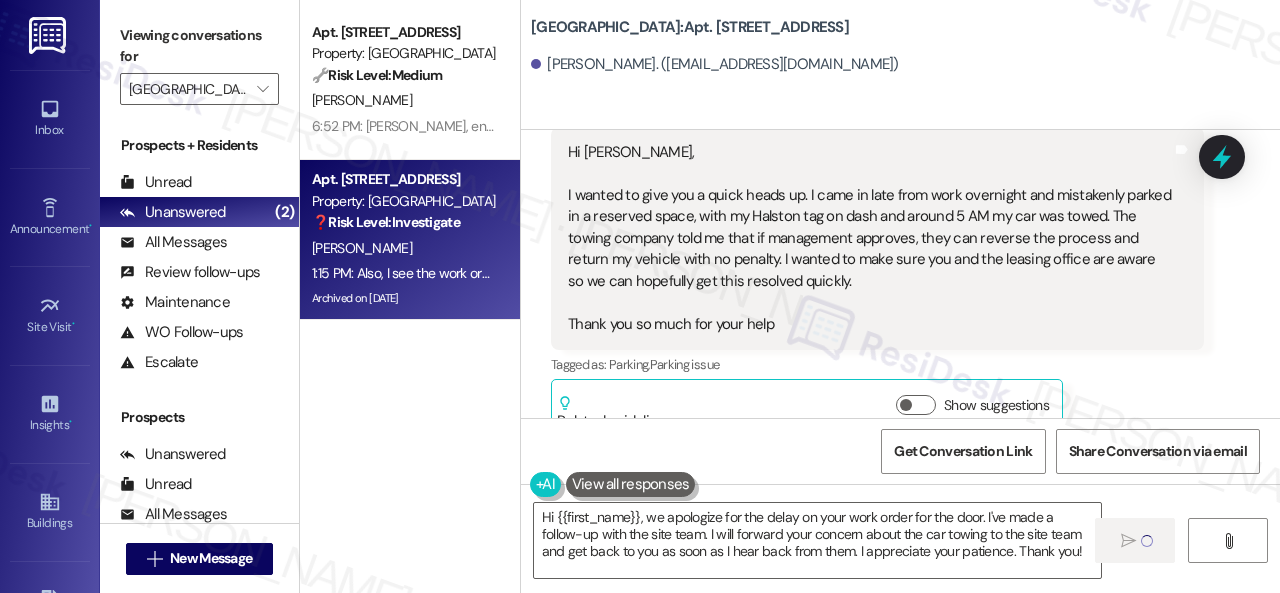 type 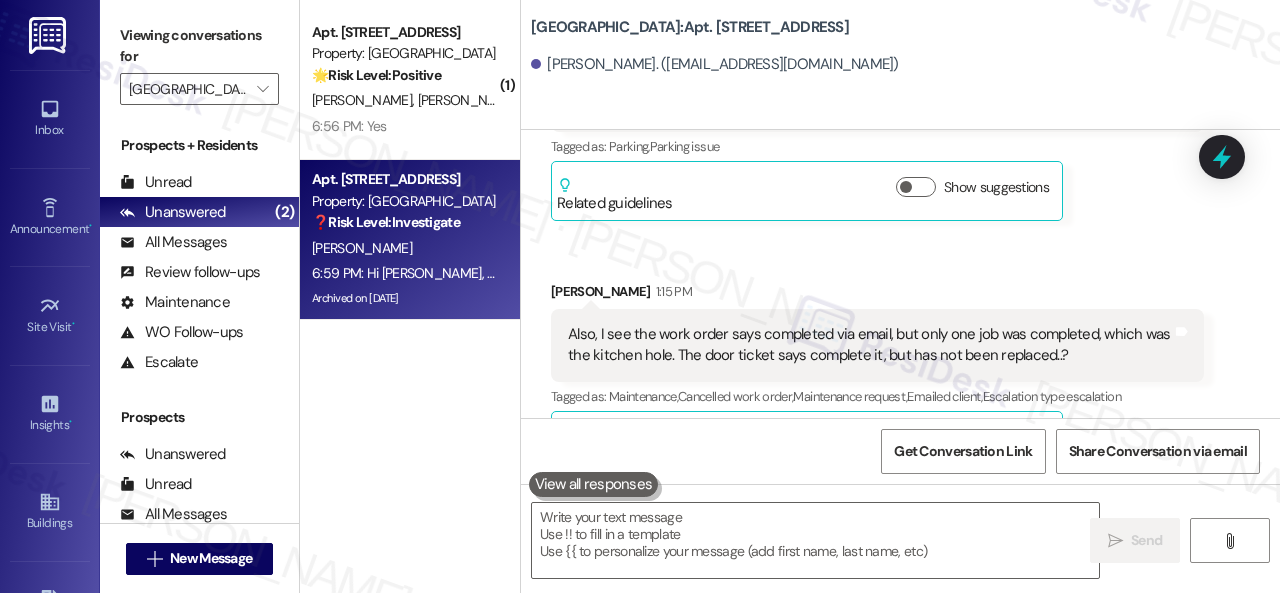 scroll, scrollTop: 37580, scrollLeft: 0, axis: vertical 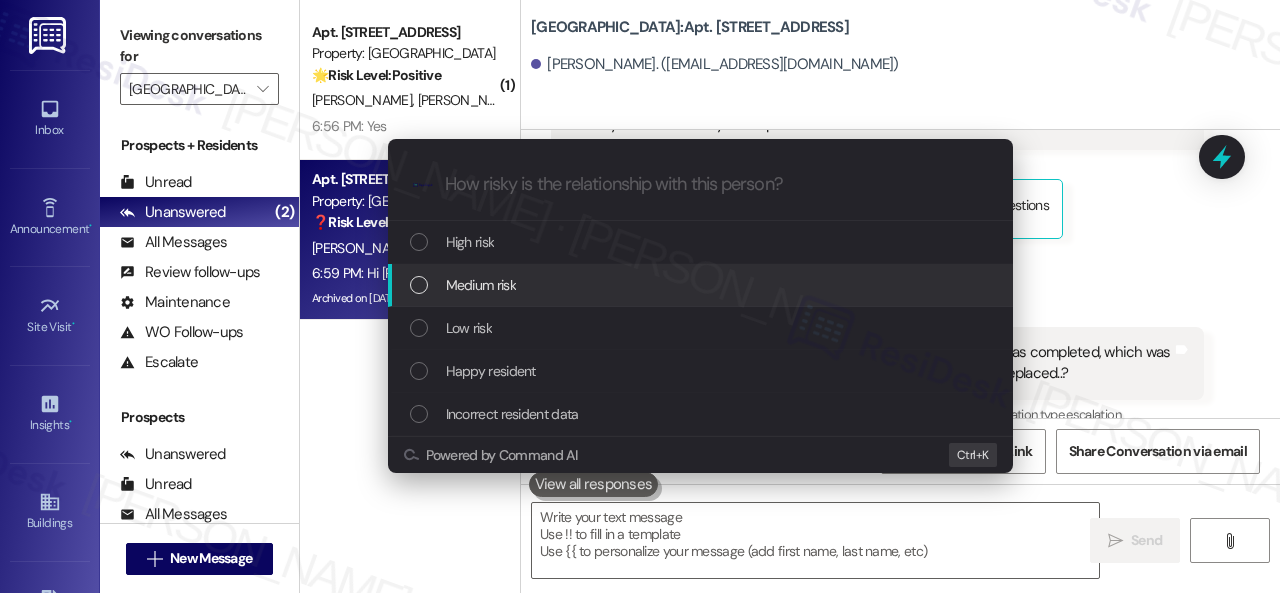 click on "Medium risk" at bounding box center [481, 285] 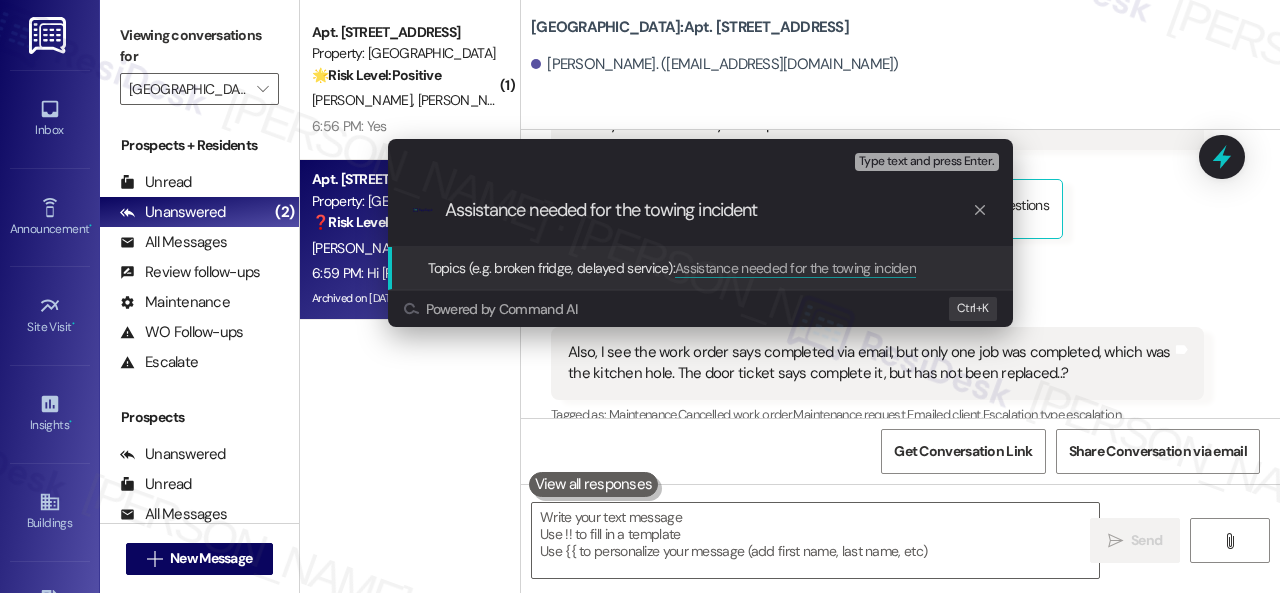 type on "Assistance needed for the towing incident." 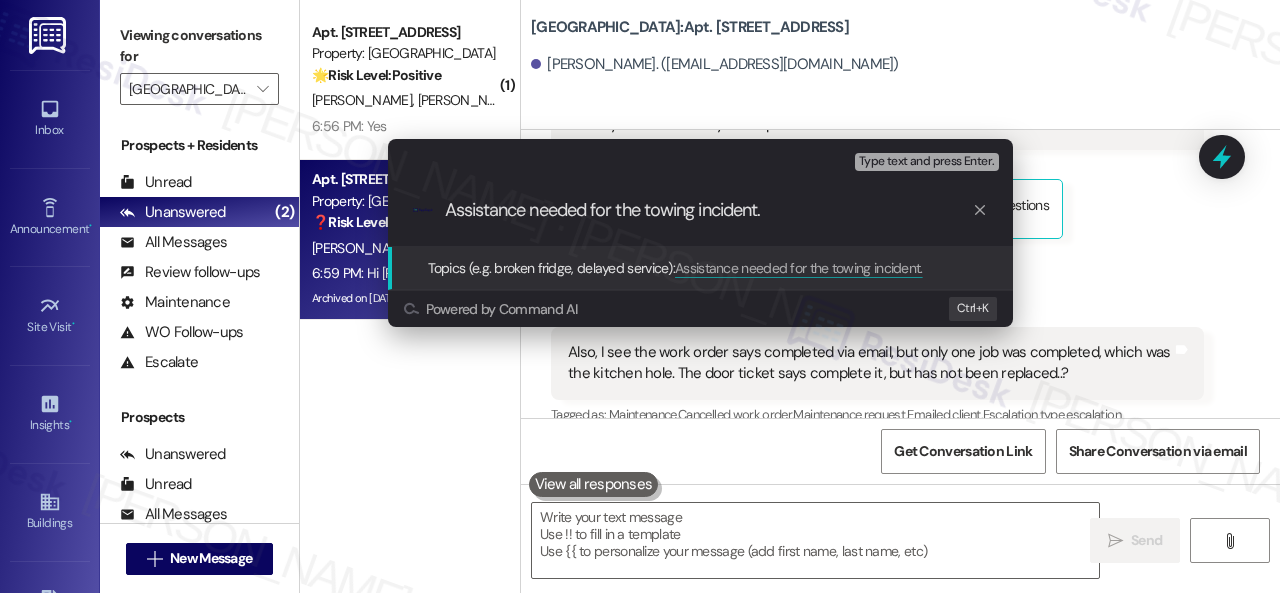 type 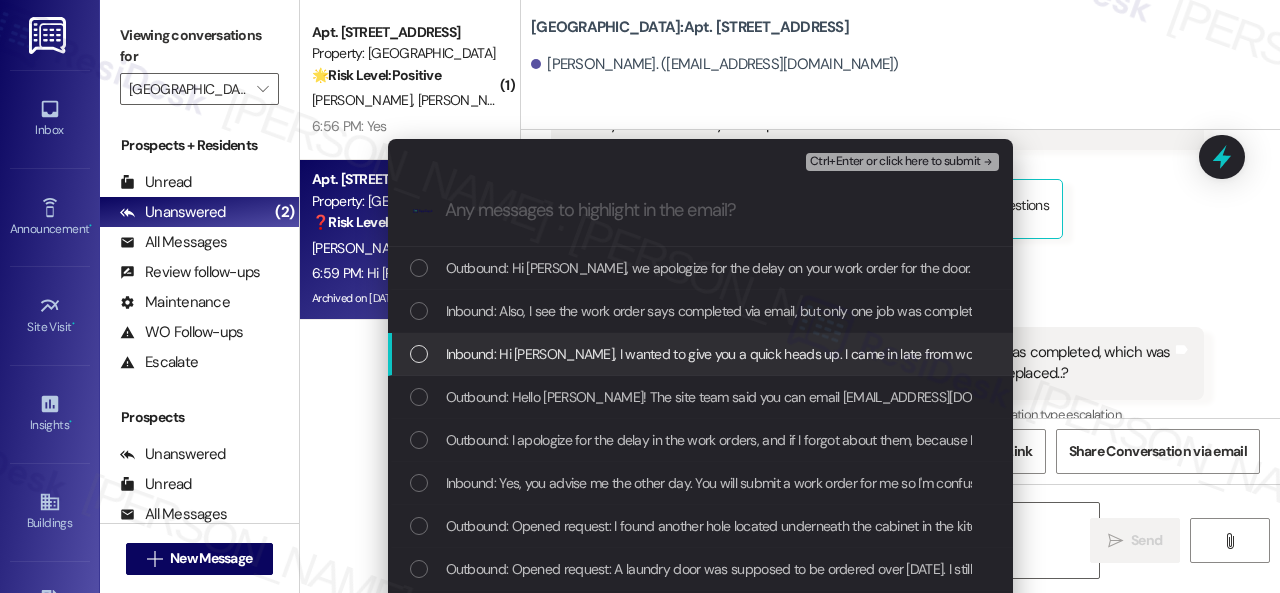 click on "Inbound: Hi [PERSON_NAME],
I wanted to give you a quick heads up. I came in late from work overnight and mistakenly parked in a reserved space, with my Halston tag on dash and around 5 AM my car was towed. The towing company told me that if management approves, they can reverse the process and return my vehicle with no penalty. I wanted to make sure you and the leasing office are aware so we can hopefully get this resolved quickly.
Thank you so much for your help" at bounding box center [1842, 354] 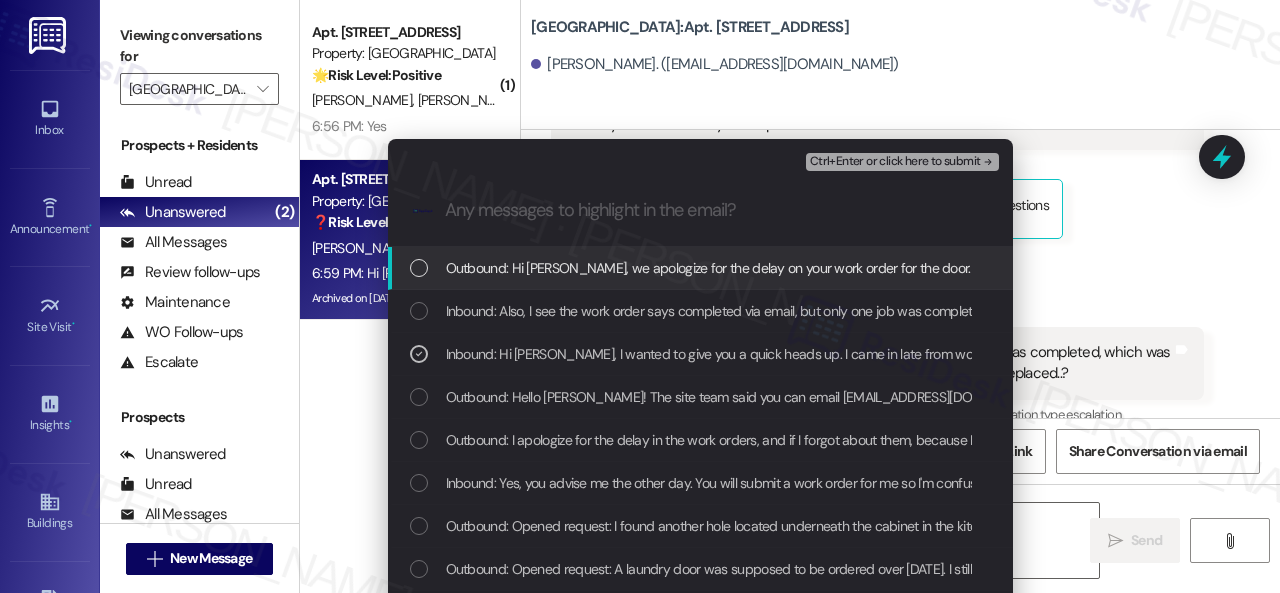 click on "Ctrl+Enter or click here to submit" at bounding box center [895, 162] 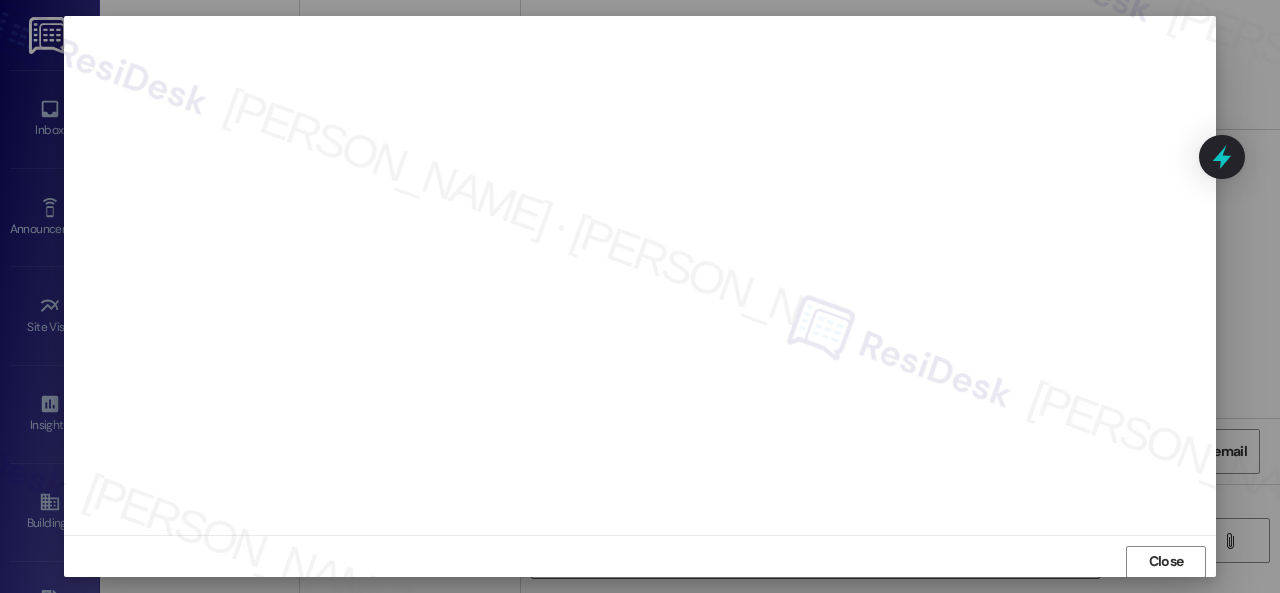 scroll, scrollTop: 25, scrollLeft: 0, axis: vertical 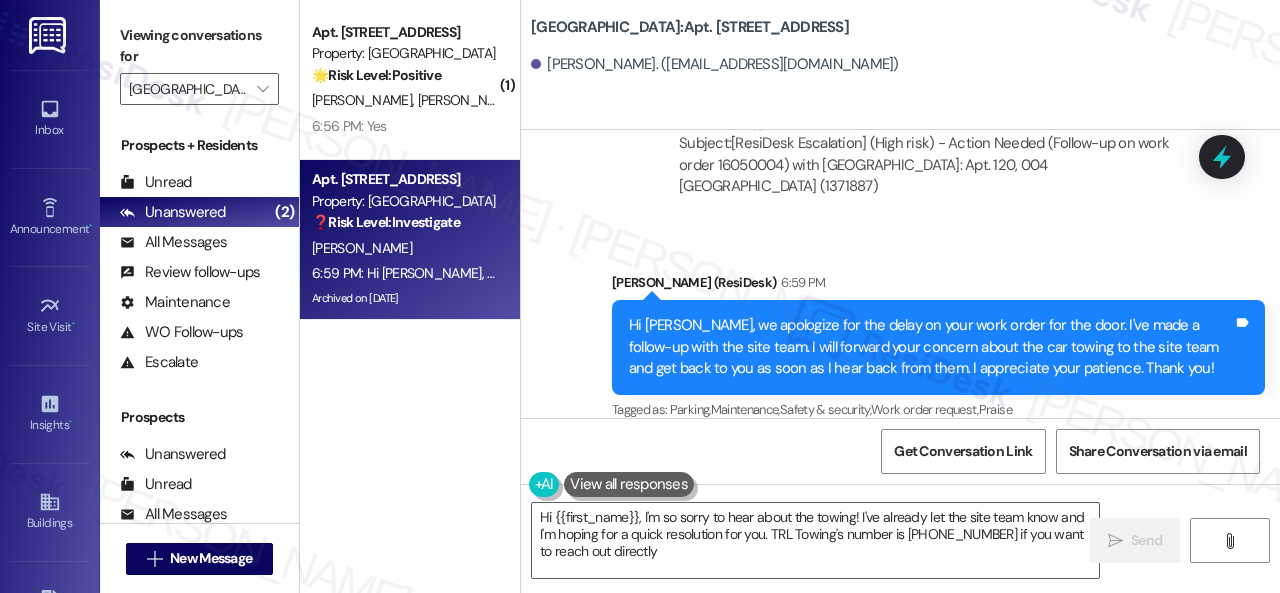 type on "Hi {{first_name}}, I'm so sorry to hear about the towing! I've already let the site team know and I'm hoping for a quick resolution for you. TRL Towing's number is [PHONE_NUMBER] if you want to reach out directly." 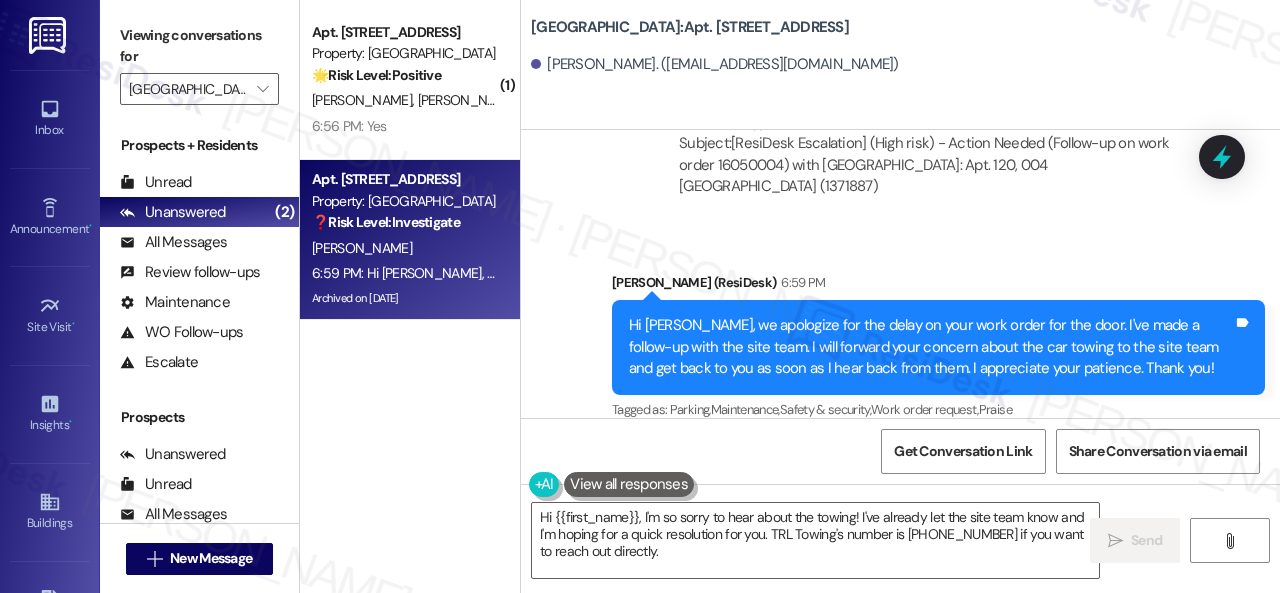 scroll, scrollTop: 6, scrollLeft: 0, axis: vertical 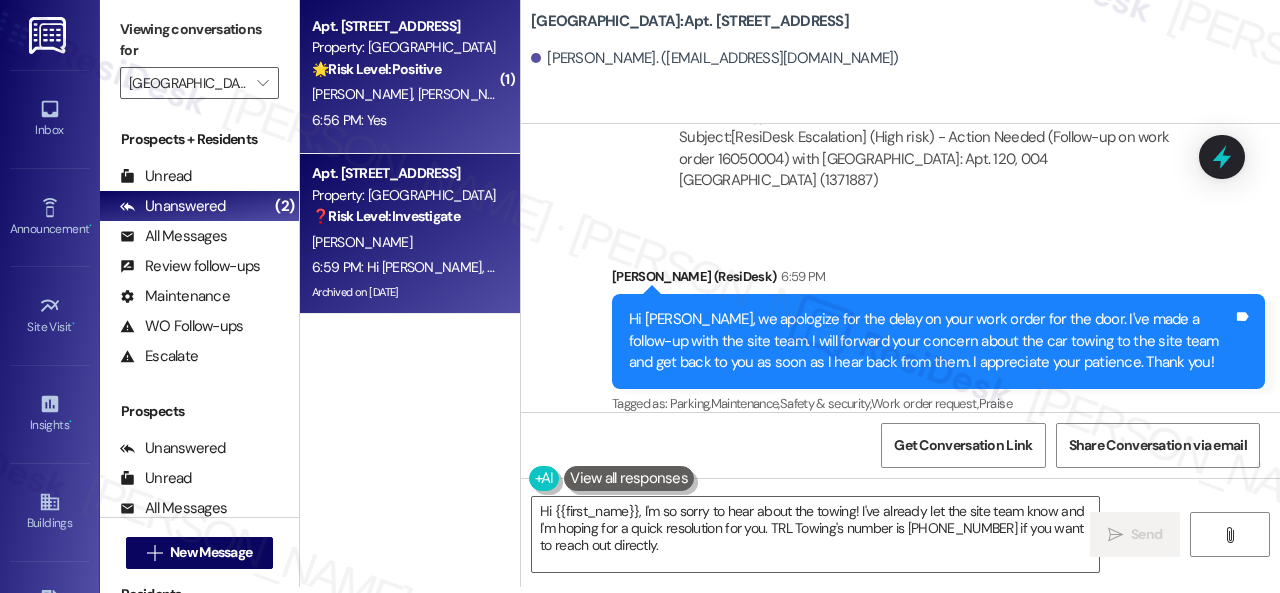 click on "6:56 PM: Yes 6:56 PM: Yes" at bounding box center [404, 120] 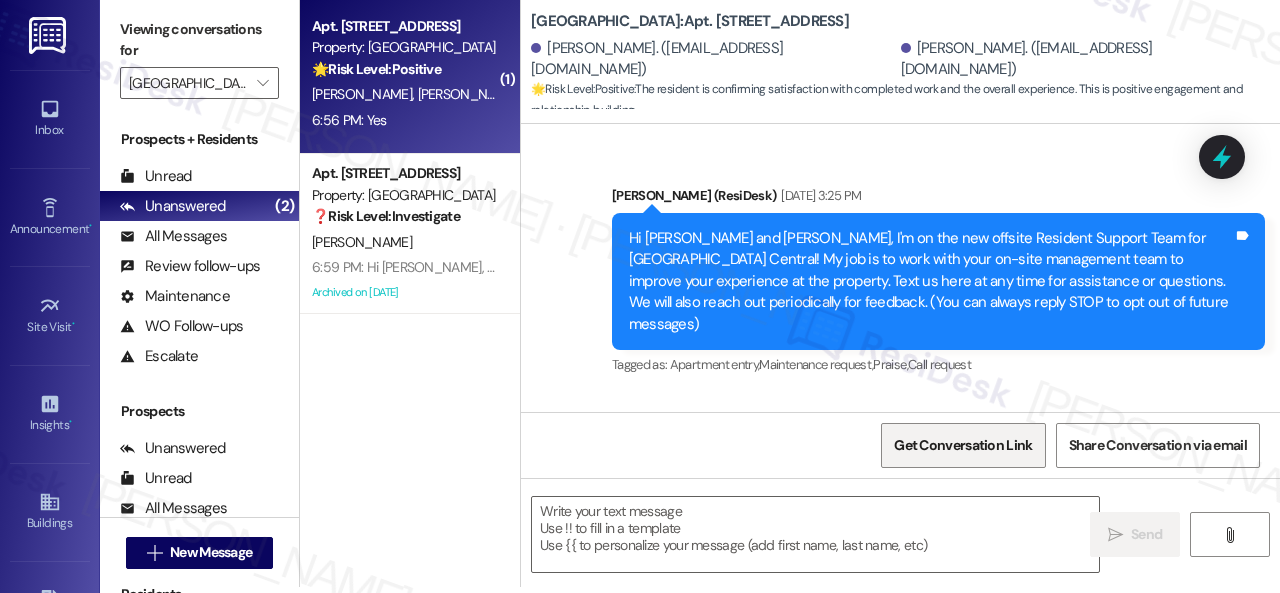scroll, scrollTop: 17104, scrollLeft: 0, axis: vertical 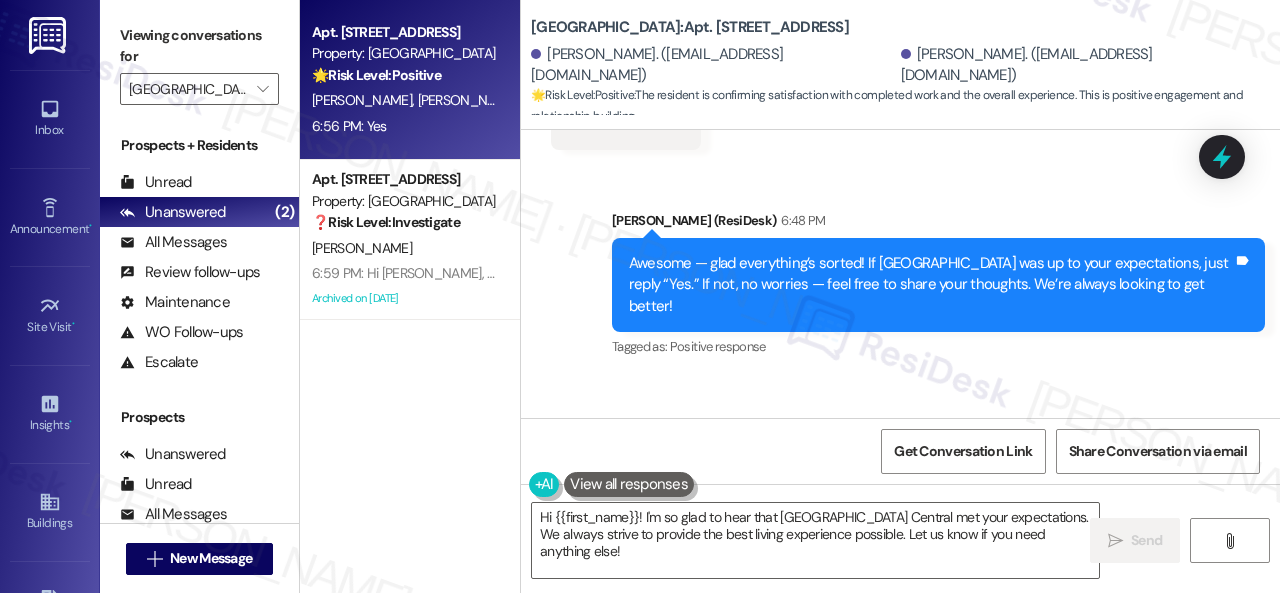 click on "Sent via SMS [PERSON_NAME]   (ResiDesk) 6:48 PM Awesome — glad everything’s sorted! If [GEOGRAPHIC_DATA] was up to your expectations, just reply “Yes.” If not, no worries — feel free to share your thoughts. We’re always looking to get better! Tags and notes Tagged as:   Positive response Click to highlight conversations about Positive response" at bounding box center [938, 286] 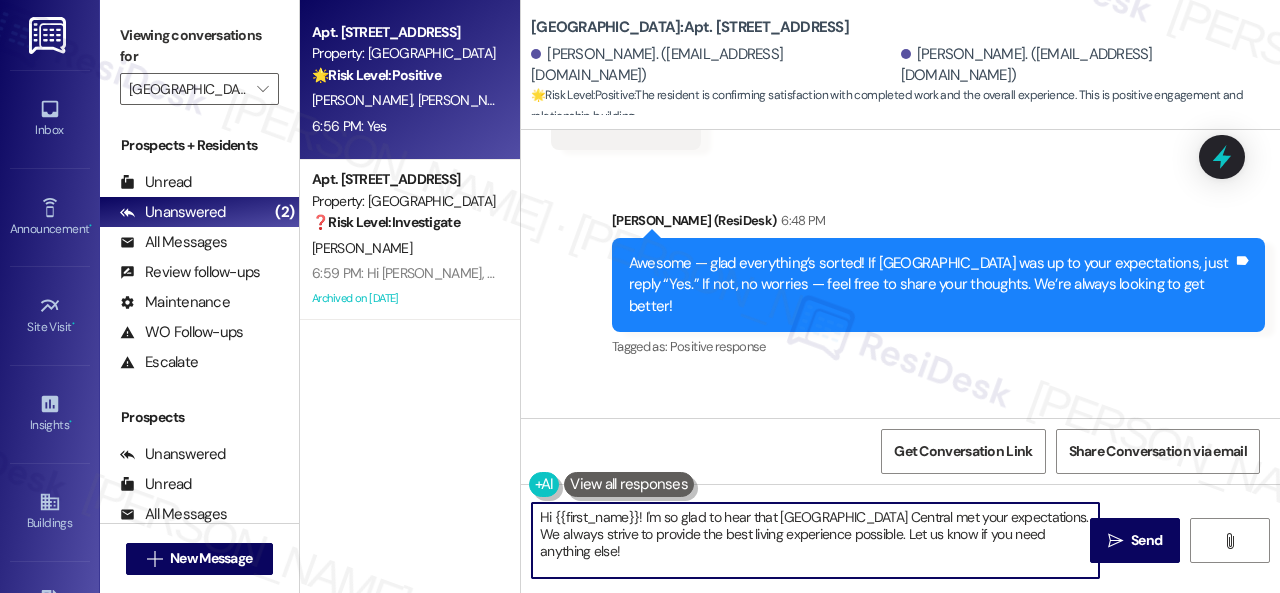 drag, startPoint x: 570, startPoint y: 551, endPoint x: 471, endPoint y: 485, distance: 118.98319 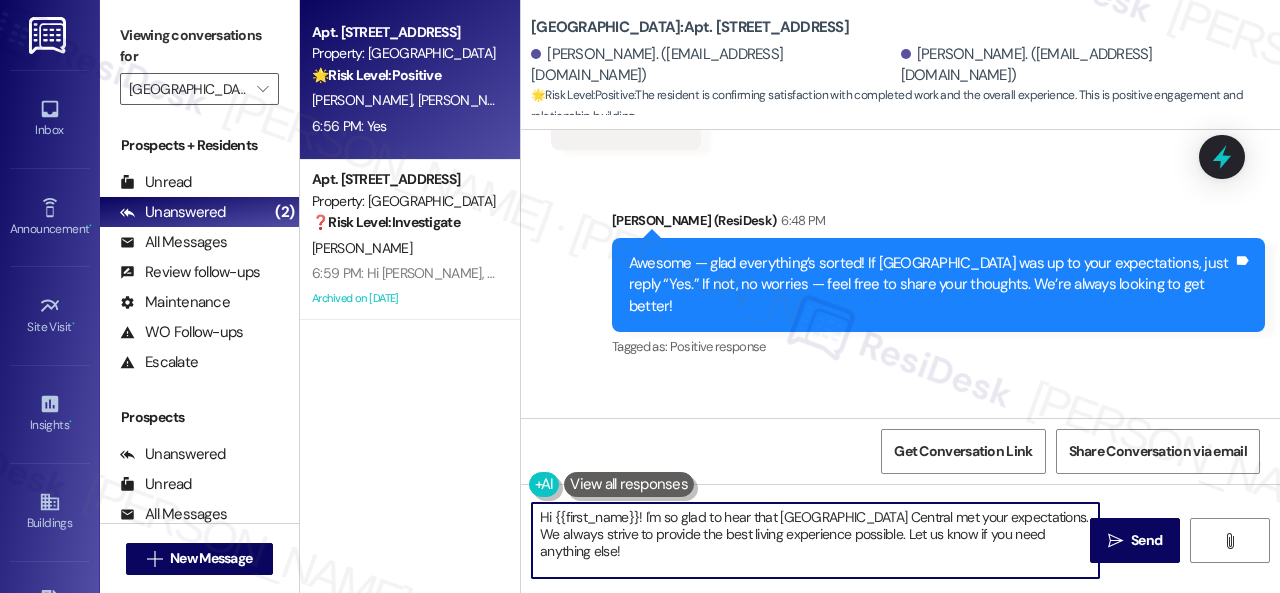 click on "Apt. [STREET_ADDRESS] Property: [GEOGRAPHIC_DATA] Central 🌟  Risk Level:  Positive The resident is confirming satisfaction with completed work and the overall experience. This is positive engagement and relationship building. [PERSON_NAME] [PERSON_NAME] 6:56 PM: Yes 6:56 PM: Yes Apt. 120, [GEOGRAPHIC_DATA] Property: [GEOGRAPHIC_DATA] Central ❓  Risk Level:  Investigate [PERSON_NAME] 6:59 PM: Hi [PERSON_NAME], we apologize for the delay on your work order for the door. I've made a follow-up with the site team. I will forward your concern about the car towing to the site team and get back to you as soon as I hear back from them. I appreciate your patience. Thank you! 6:59 PM: Hi [PERSON_NAME], we apologize for the delay on your work order for the door. I've made a follow-up with the site team. I will forward your concern about the car towing to the site team and get back to you as soon as I hear back from them. I appreciate your patience. Thank you! Archived on [DATE] [GEOGRAPHIC_DATA]:              🌟 :" at bounding box center [790, 296] 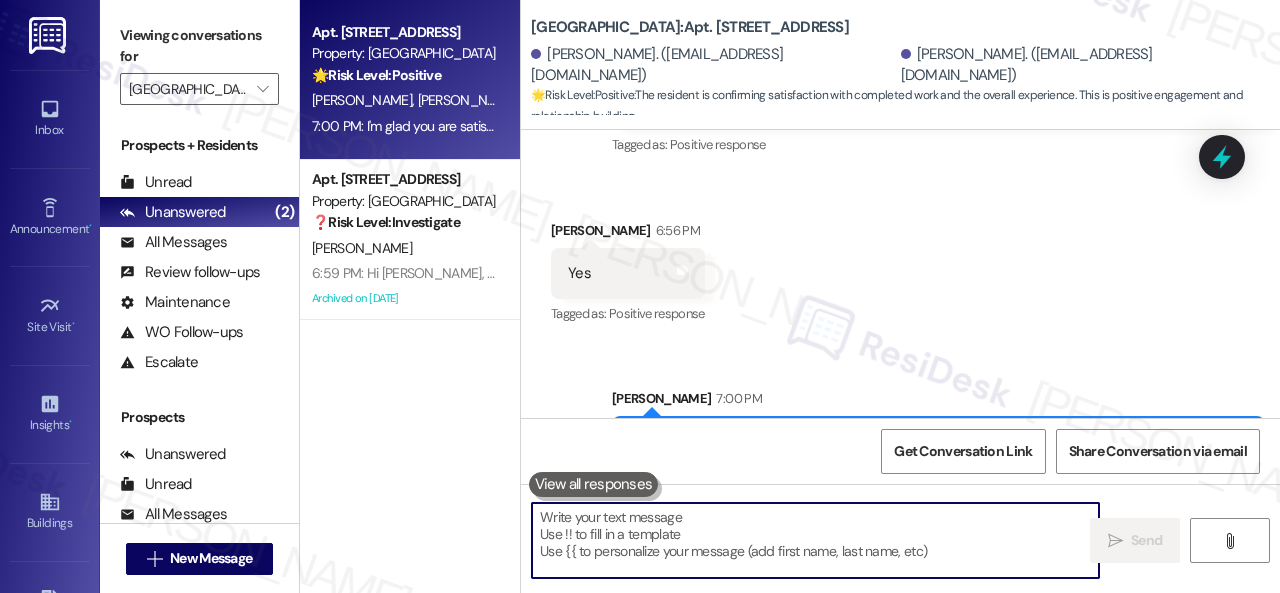 scroll, scrollTop: 17308, scrollLeft: 0, axis: vertical 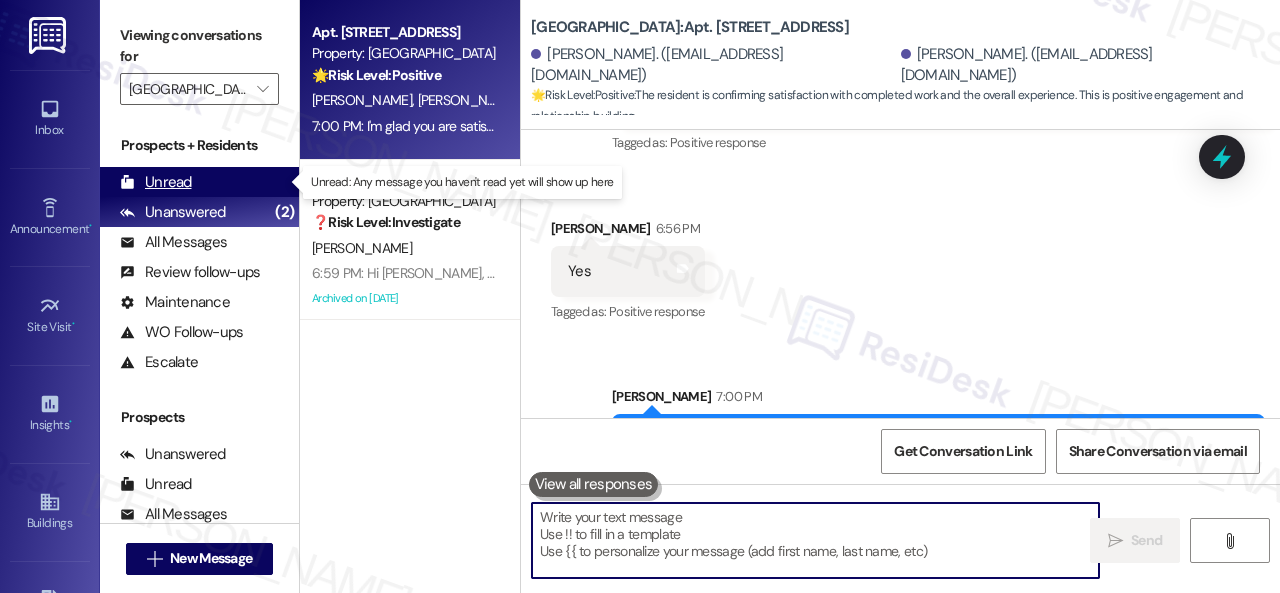 type 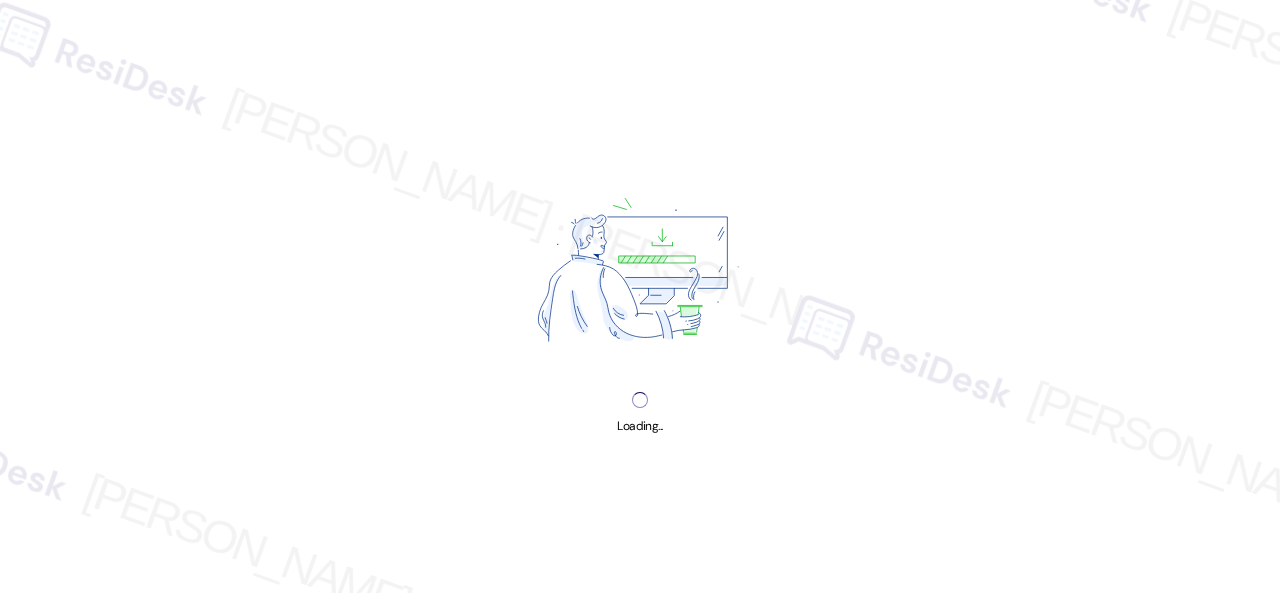 scroll, scrollTop: 0, scrollLeft: 0, axis: both 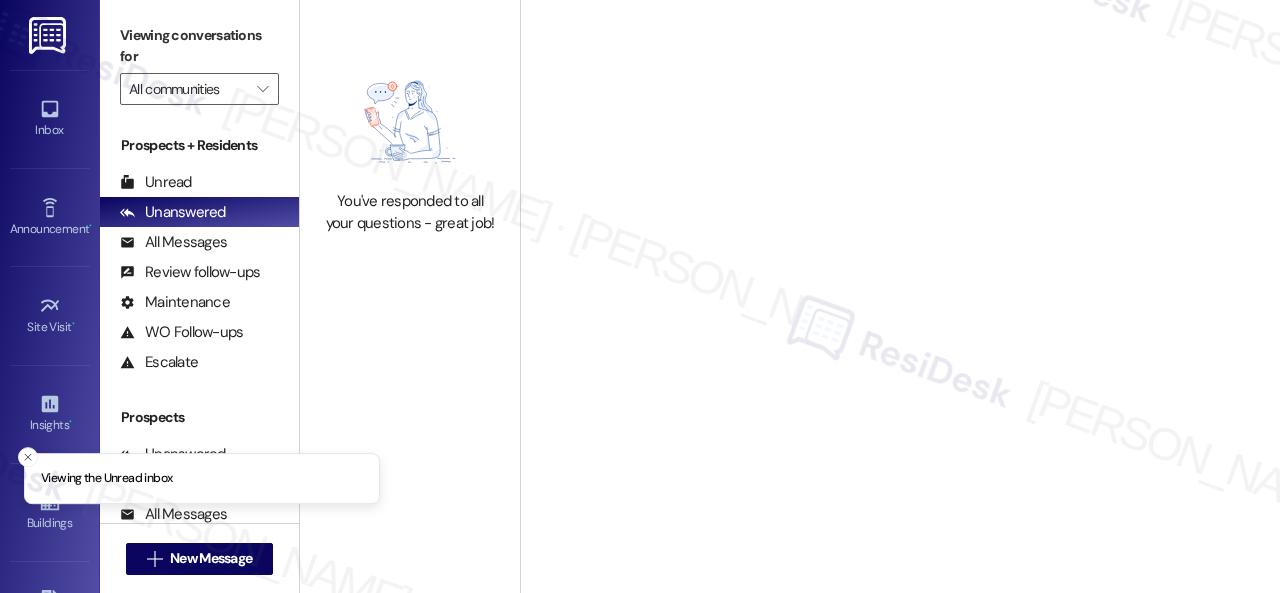 type on "[GEOGRAPHIC_DATA]" 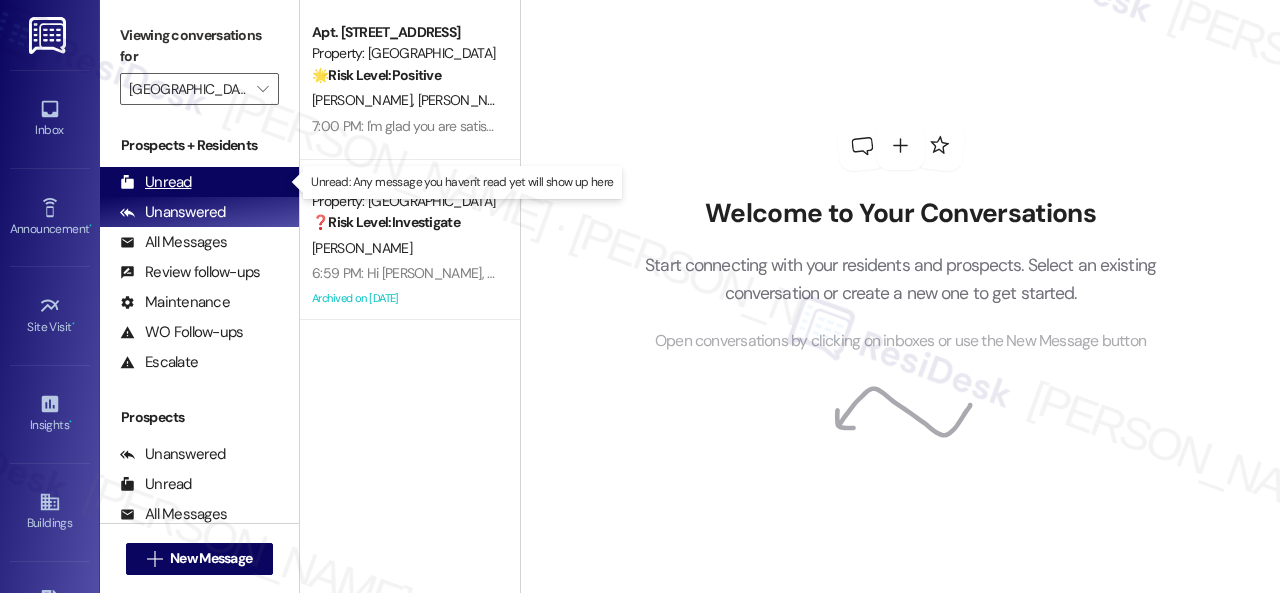 click on "Unread" at bounding box center (156, 182) 